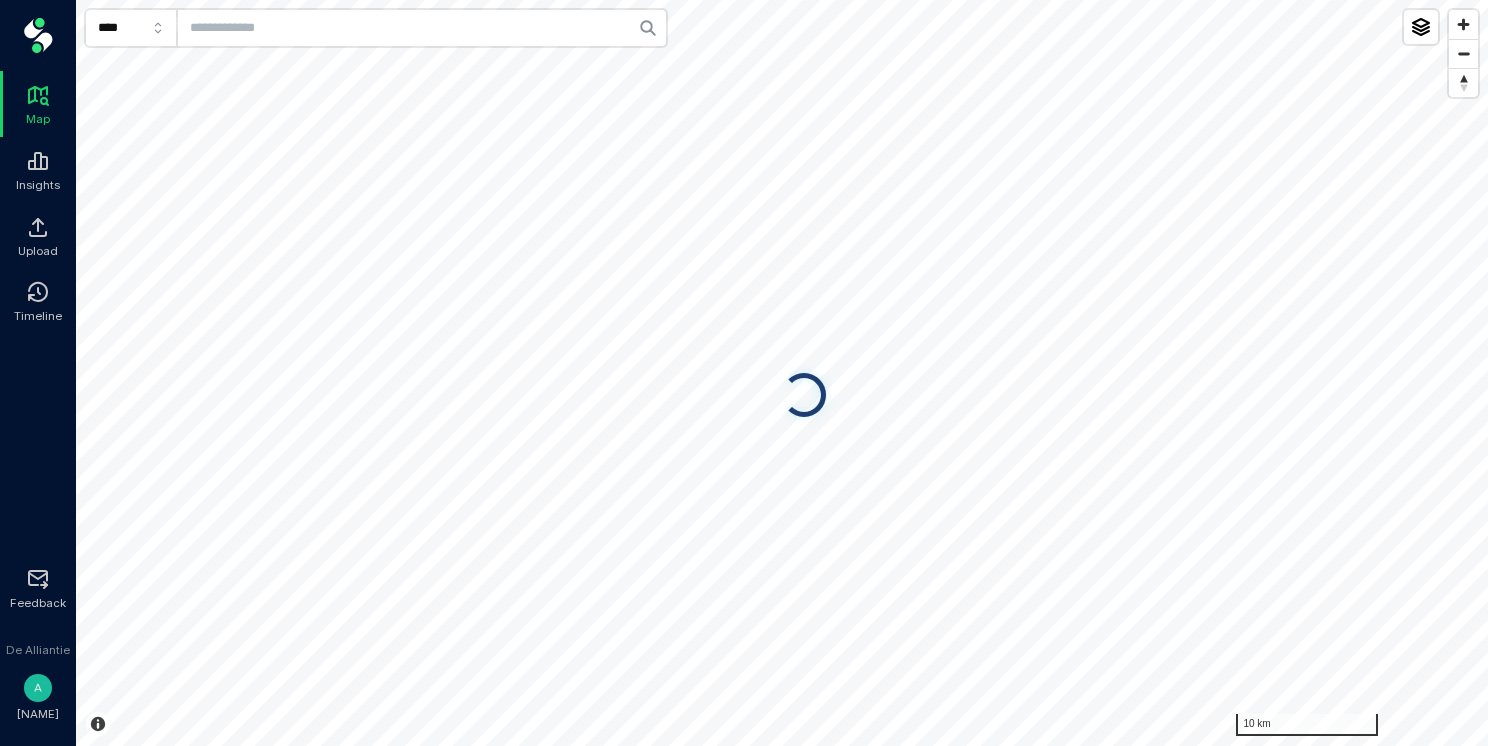 scroll, scrollTop: 0, scrollLeft: 0, axis: both 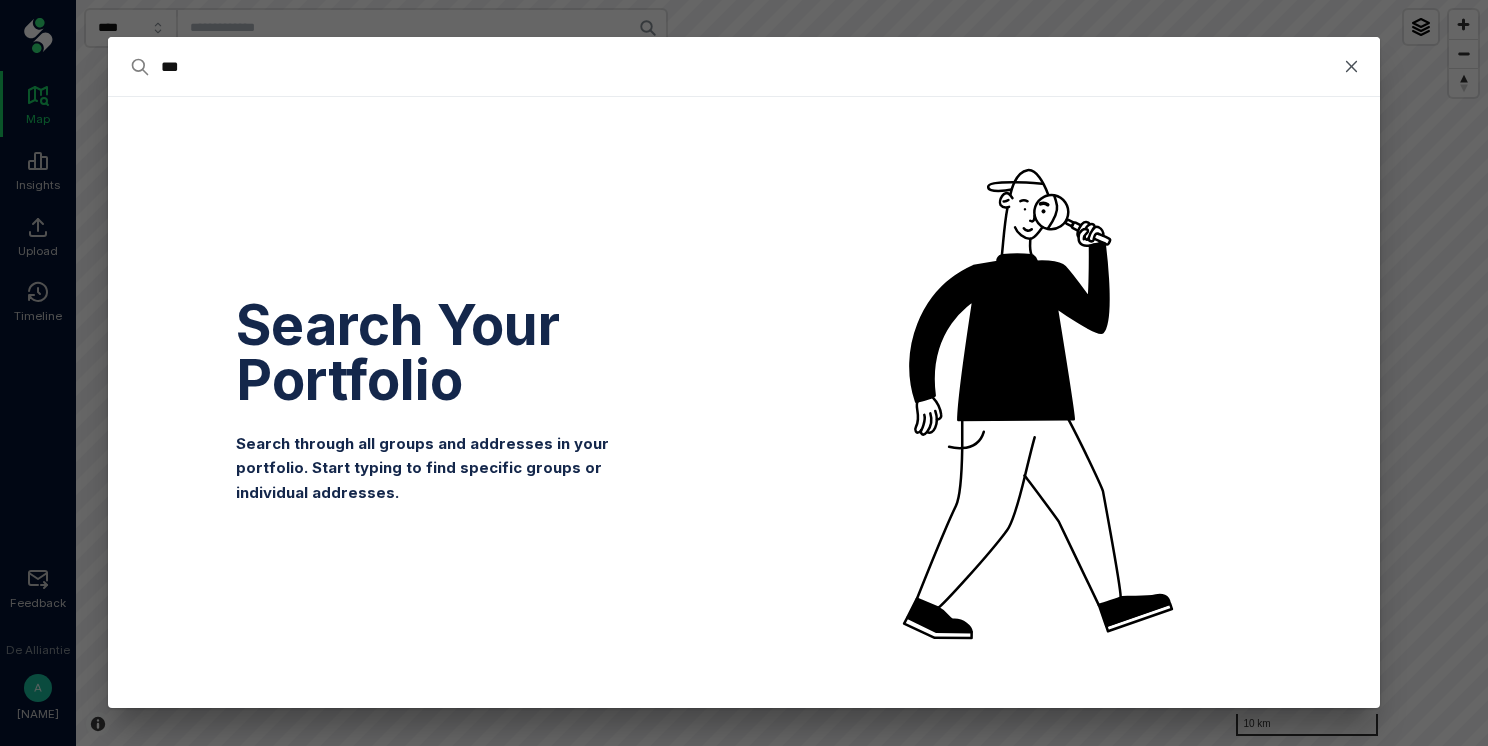 type on "****" 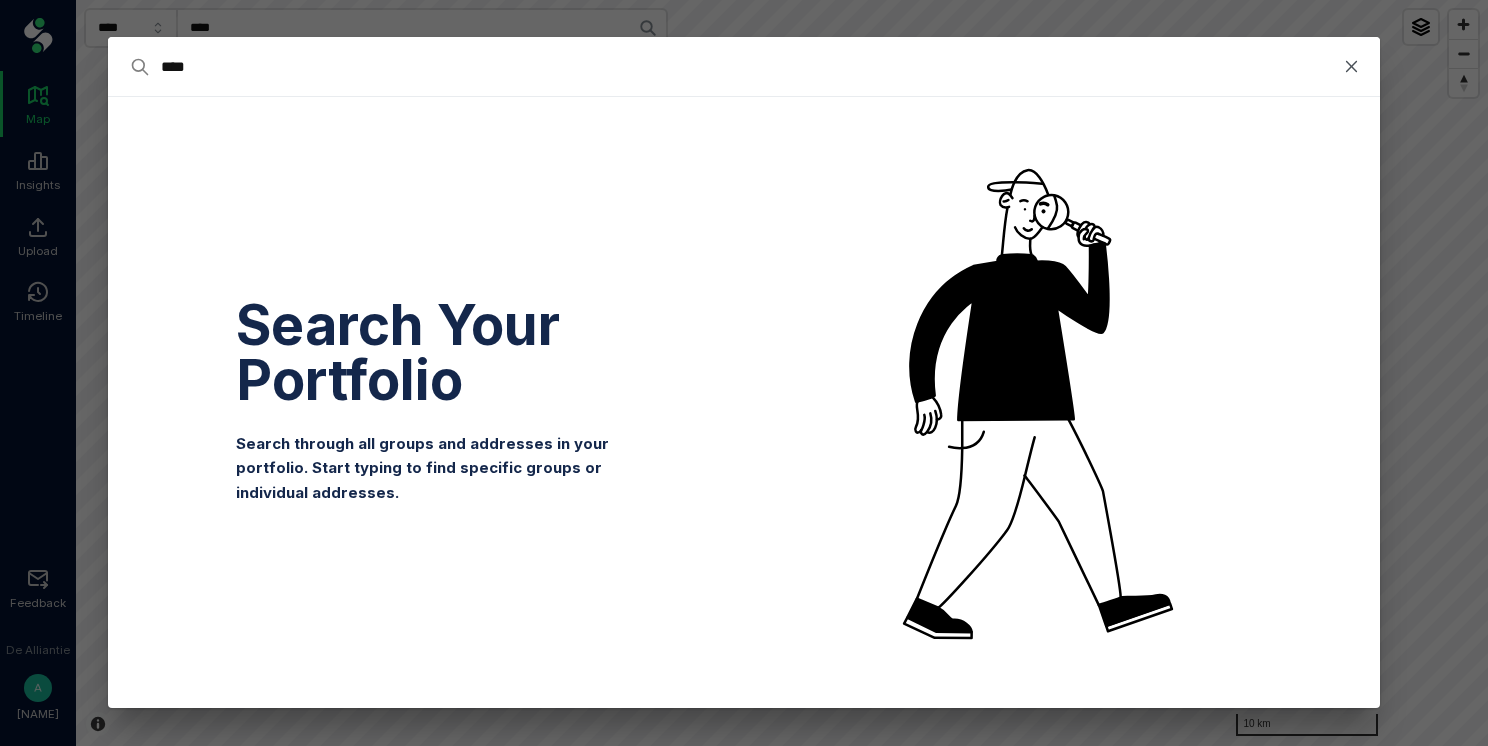 type on "****" 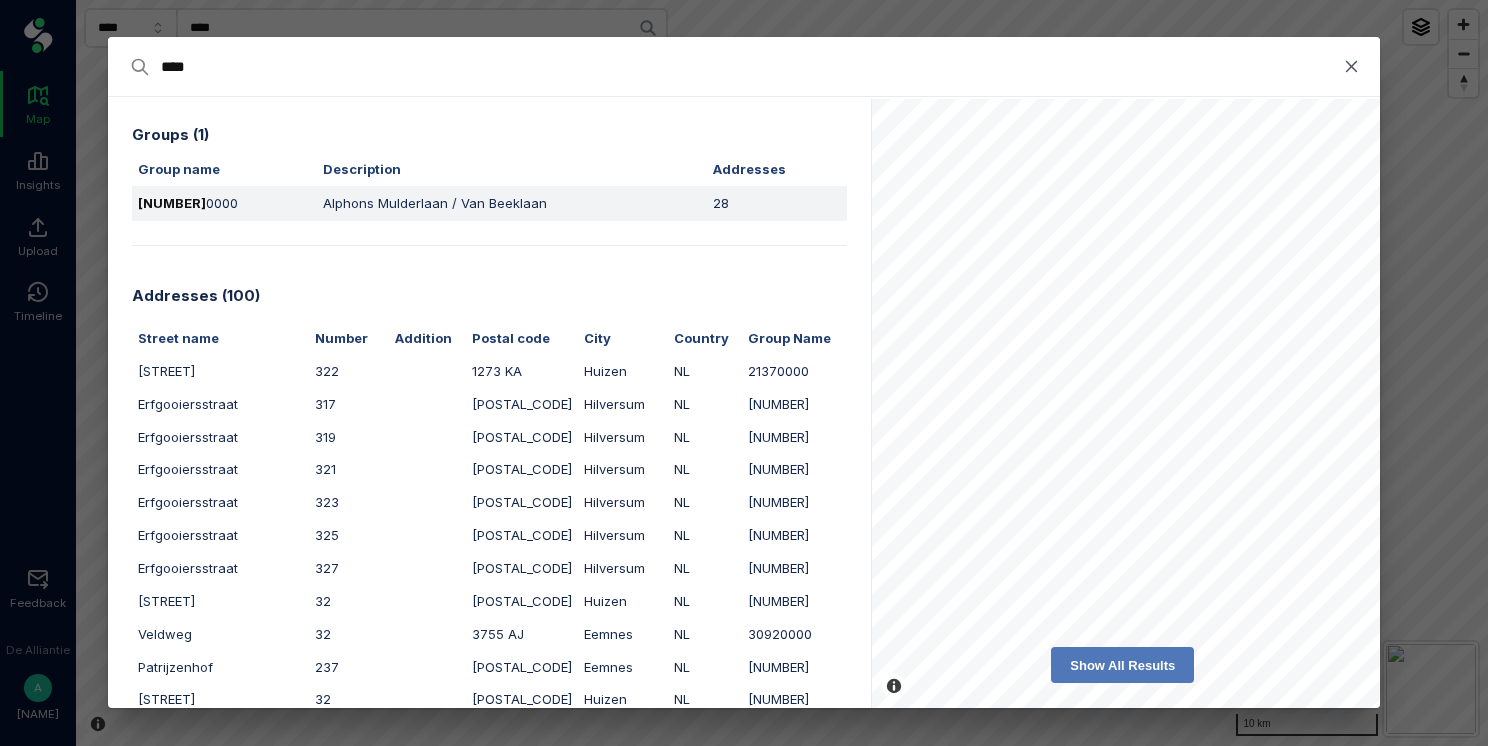 click on "Alphons Mulderlaan / Van Beeklaan" at bounding box center (435, 203) 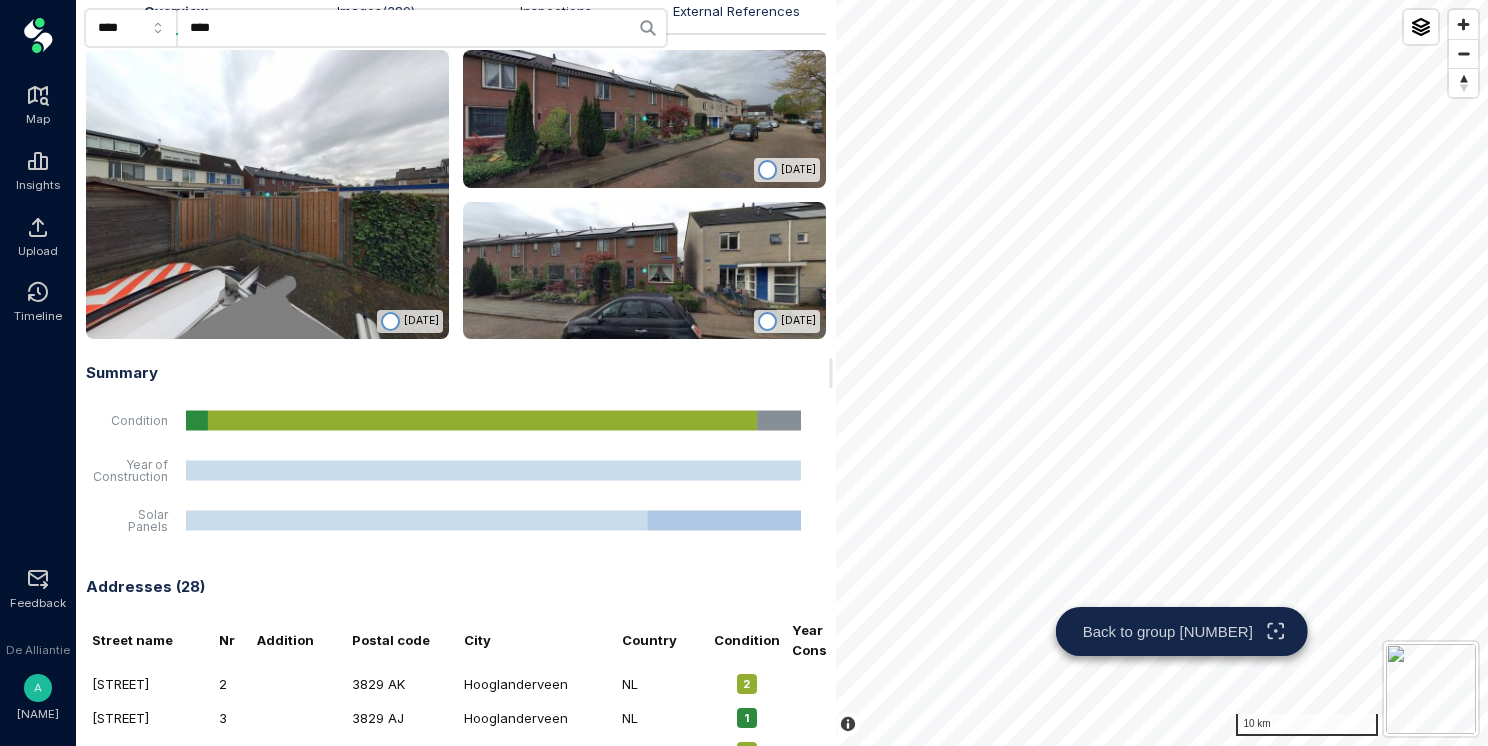 scroll, scrollTop: 0, scrollLeft: 0, axis: both 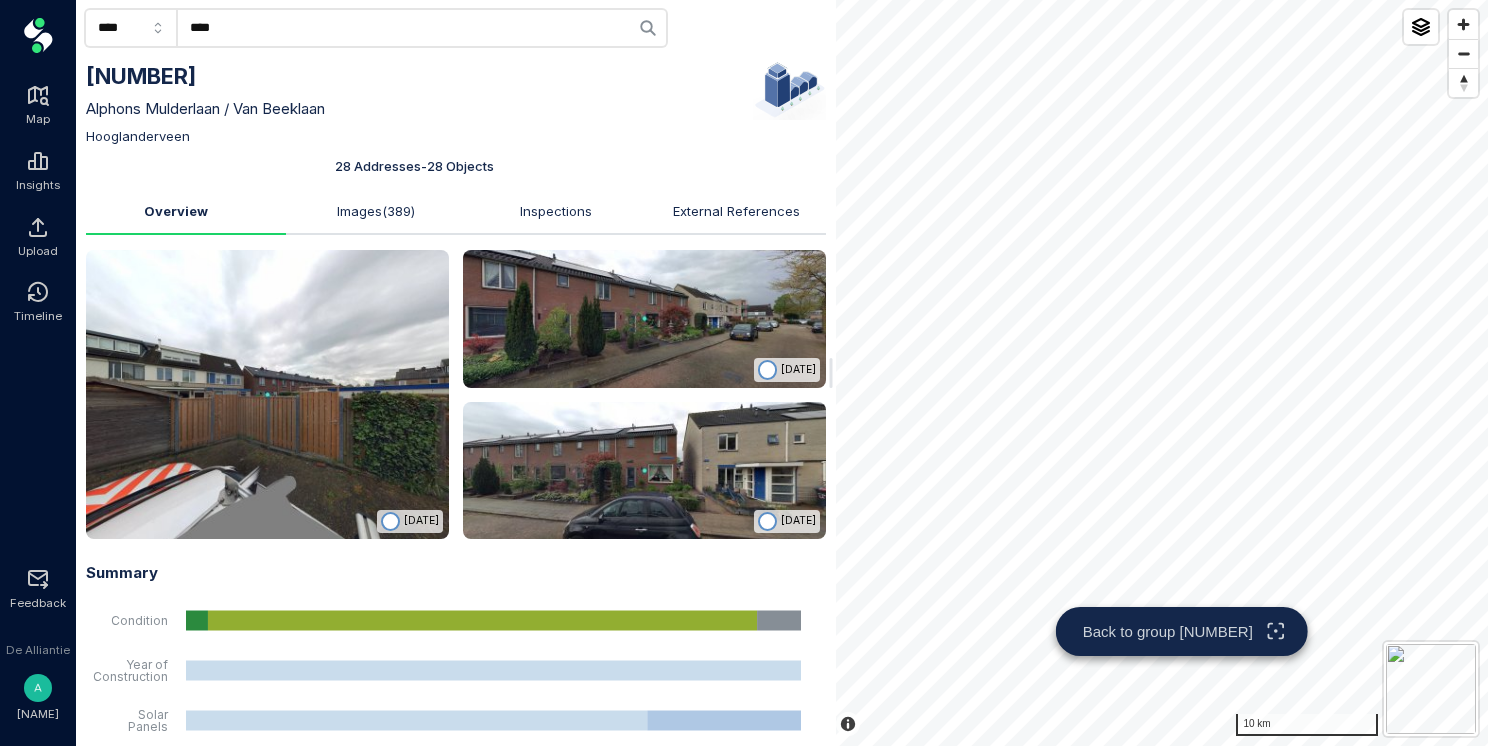 click on "Images  ( 389 )" at bounding box center [376, 211] 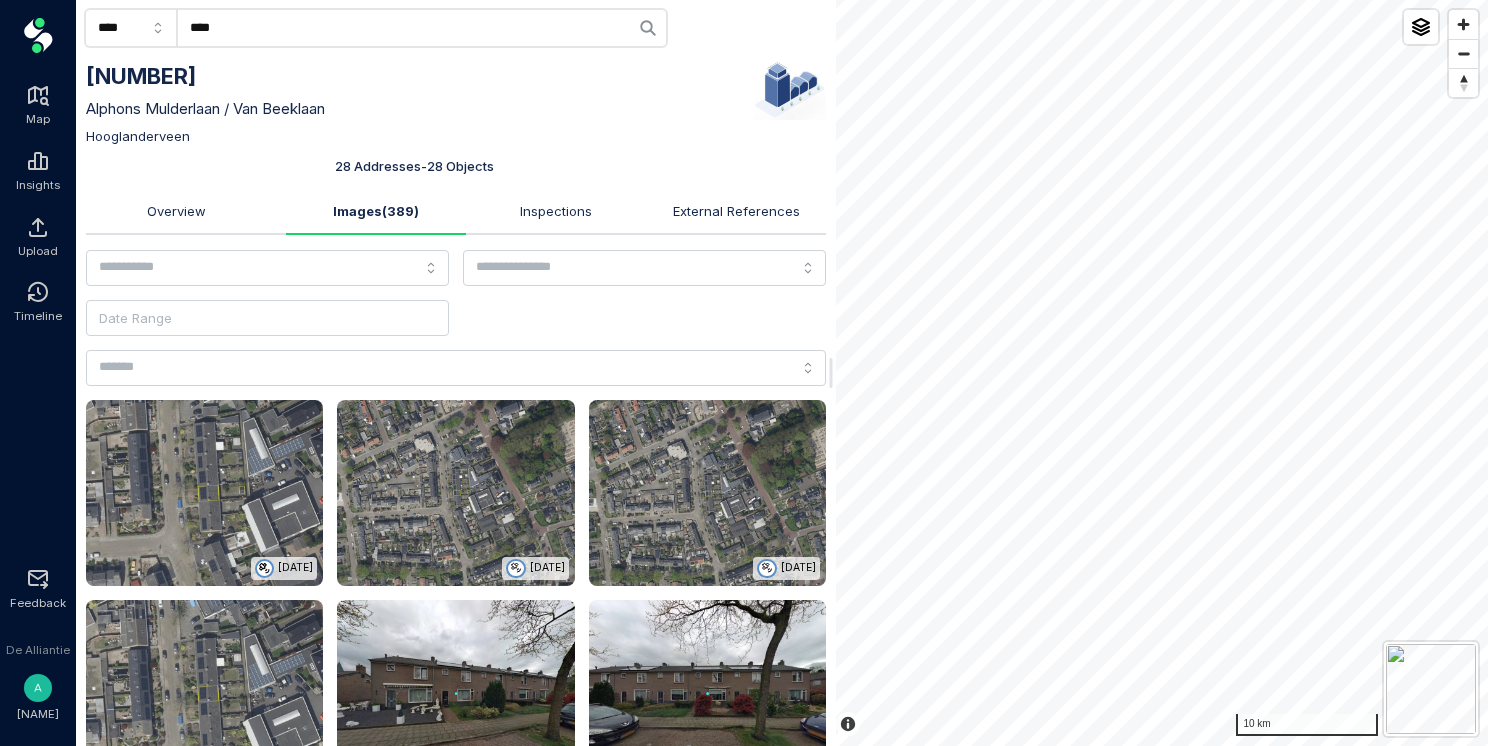 scroll, scrollTop: 100, scrollLeft: 0, axis: vertical 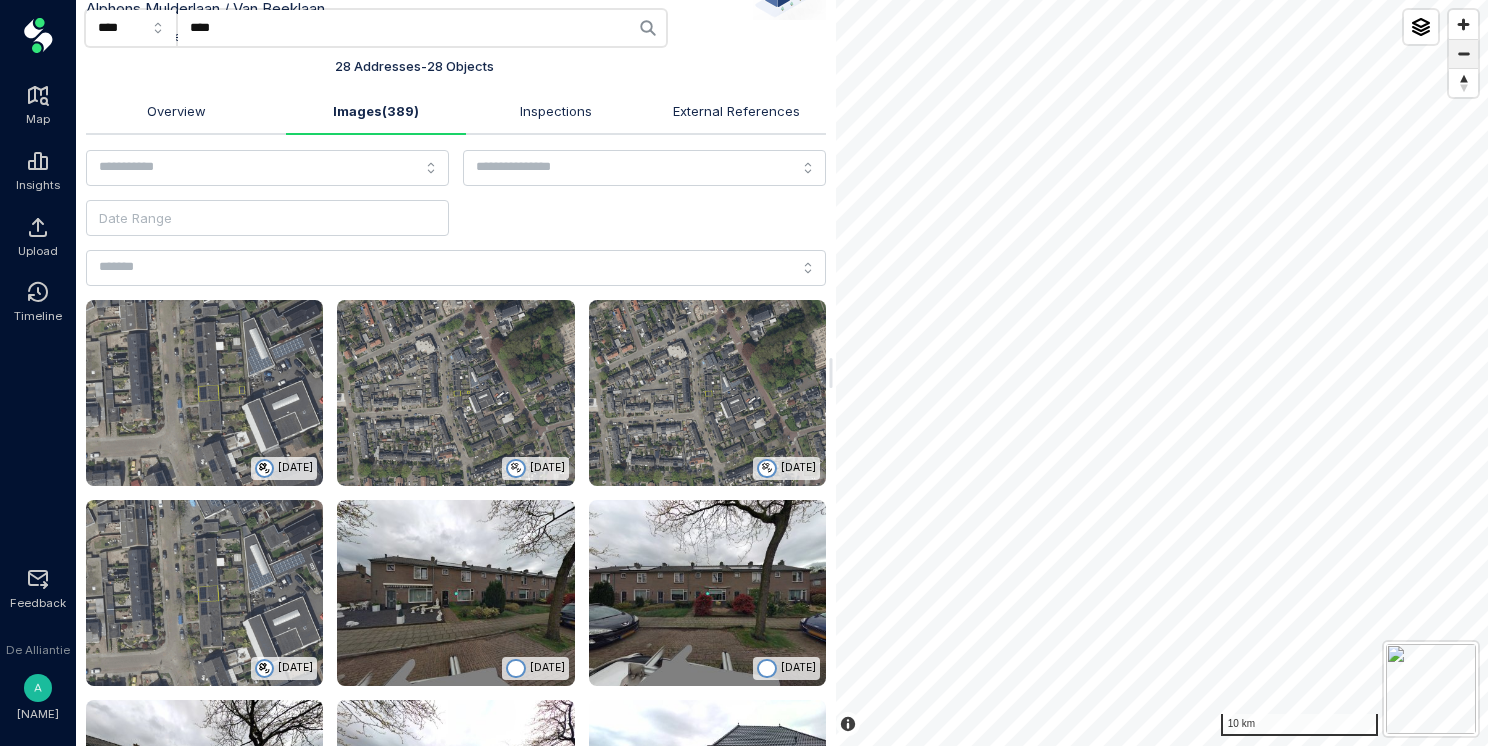 click at bounding box center [1463, 54] 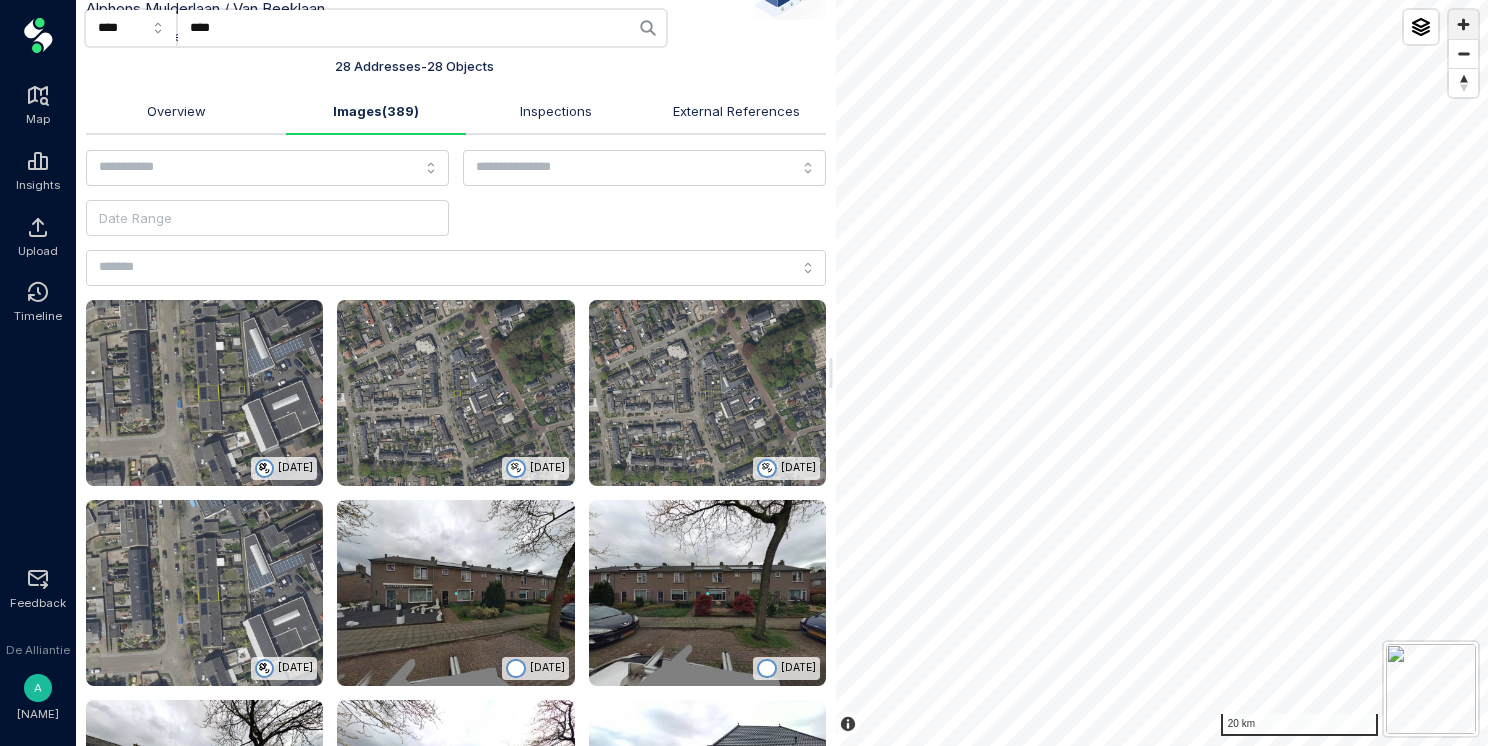 click at bounding box center [1463, 24] 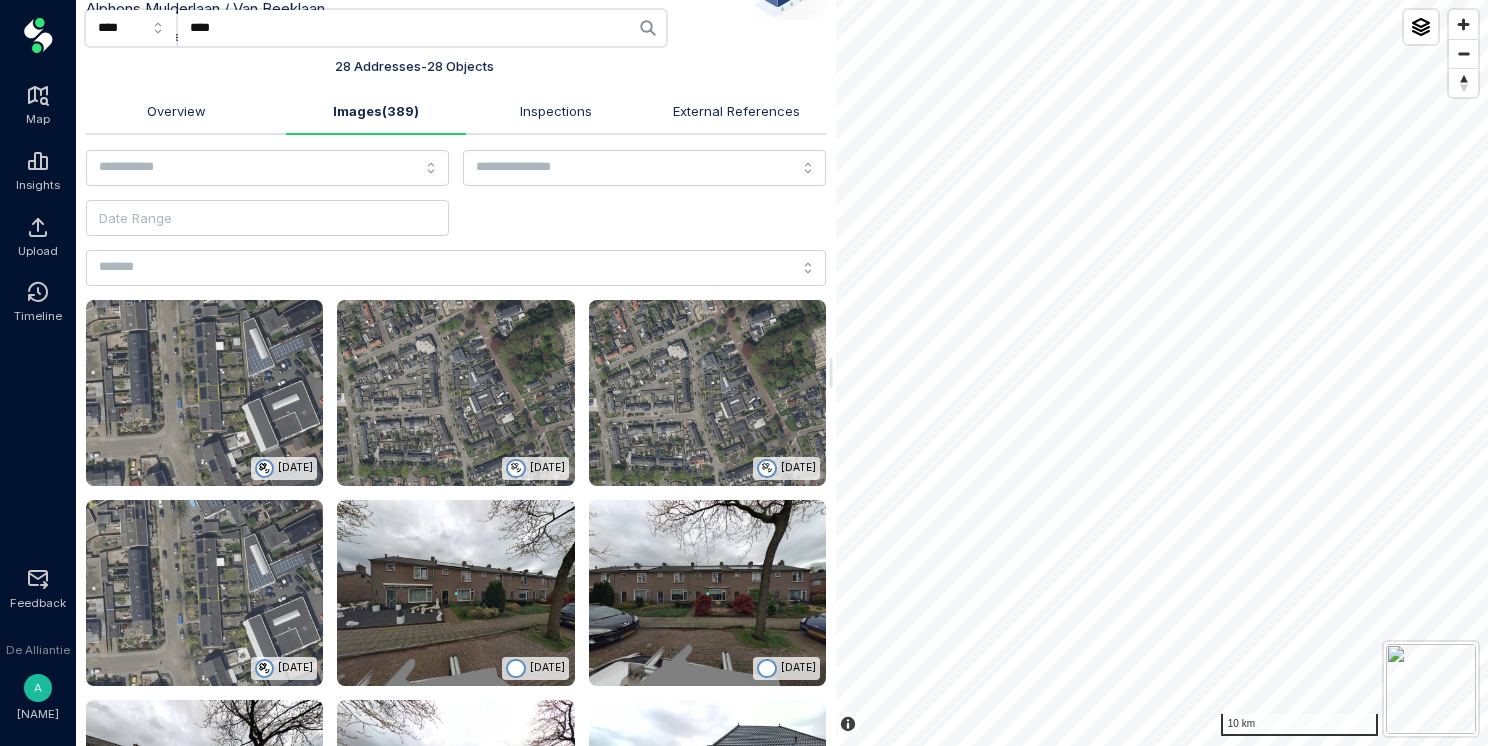 scroll, scrollTop: 0, scrollLeft: 0, axis: both 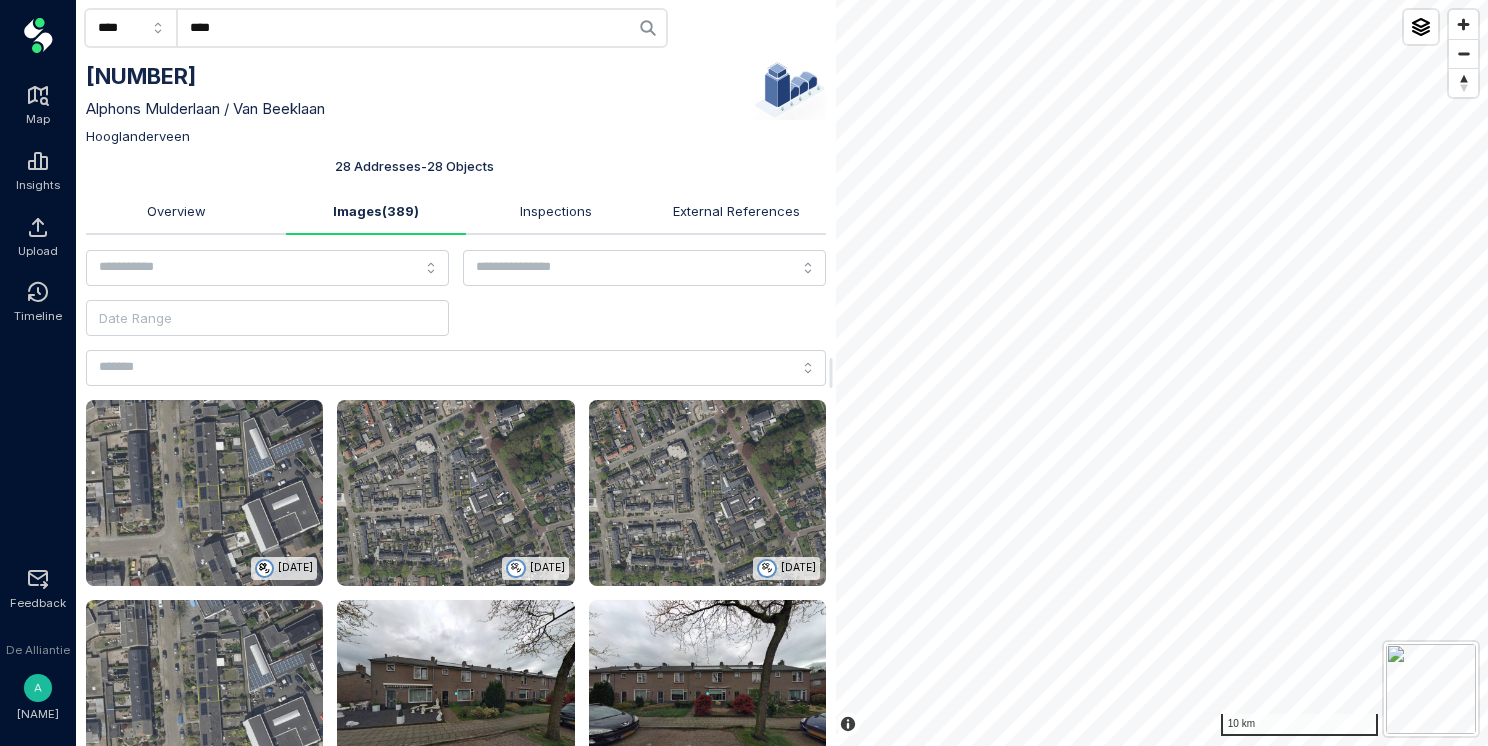 click on "Inspections" at bounding box center (556, 211) 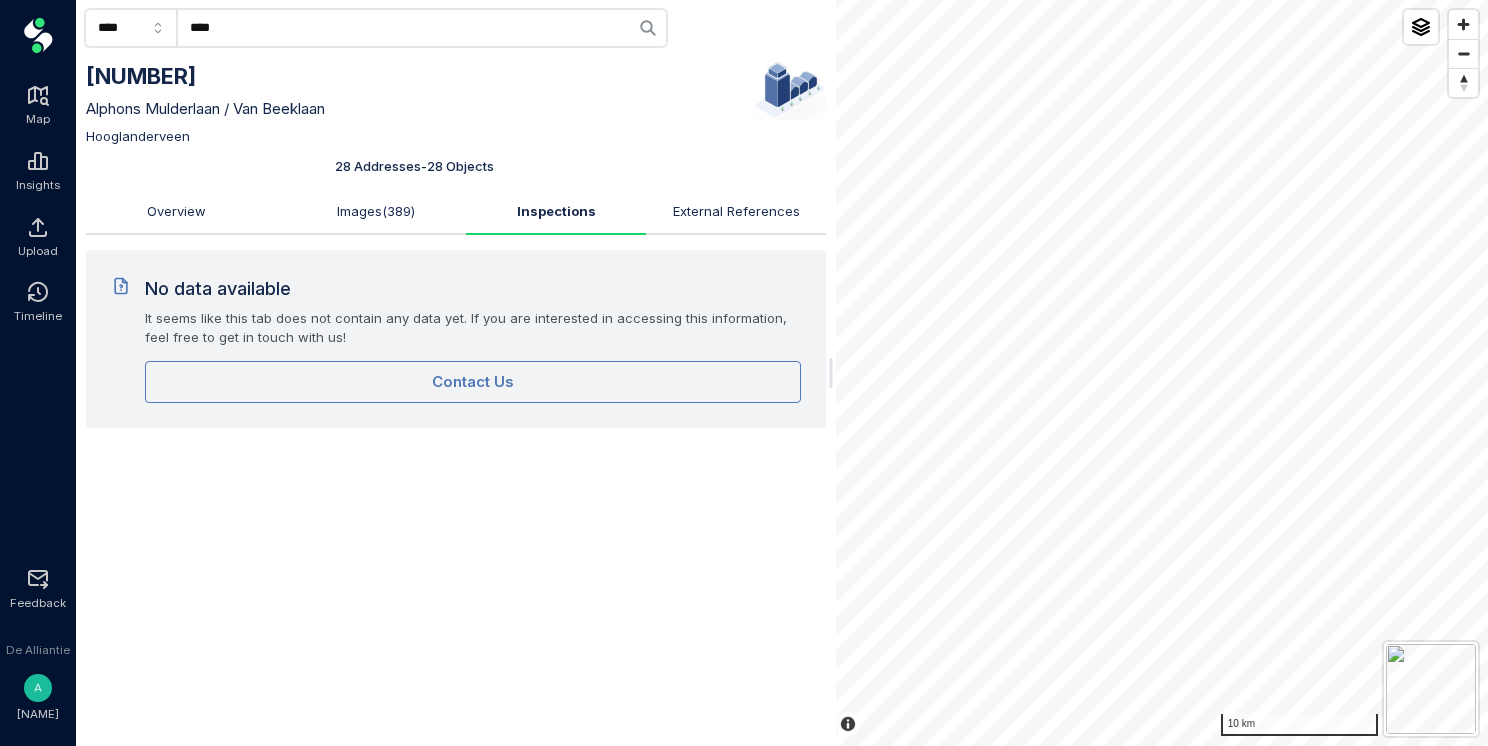 click on "Images  ( 389 )" at bounding box center [376, 211] 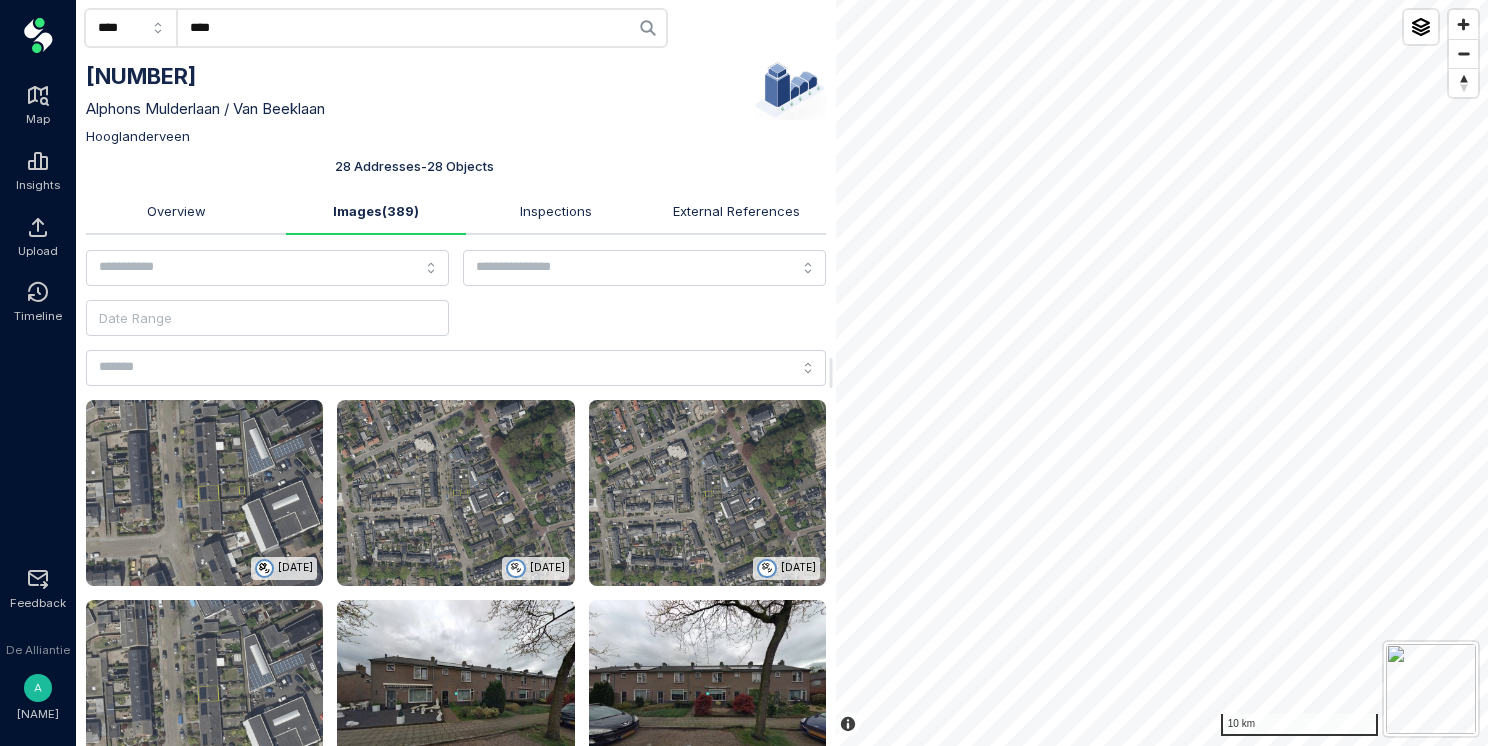 click at bounding box center [456, 493] 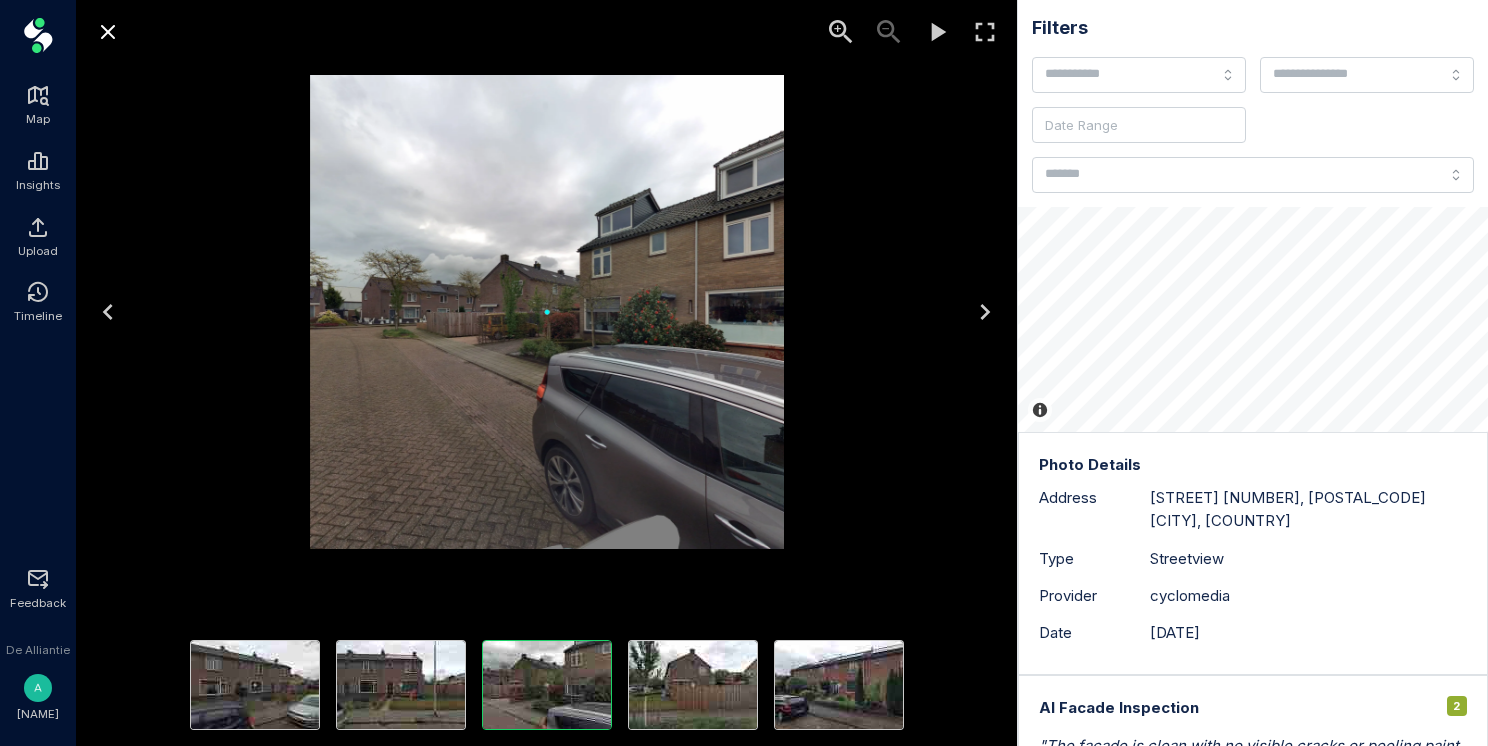 click 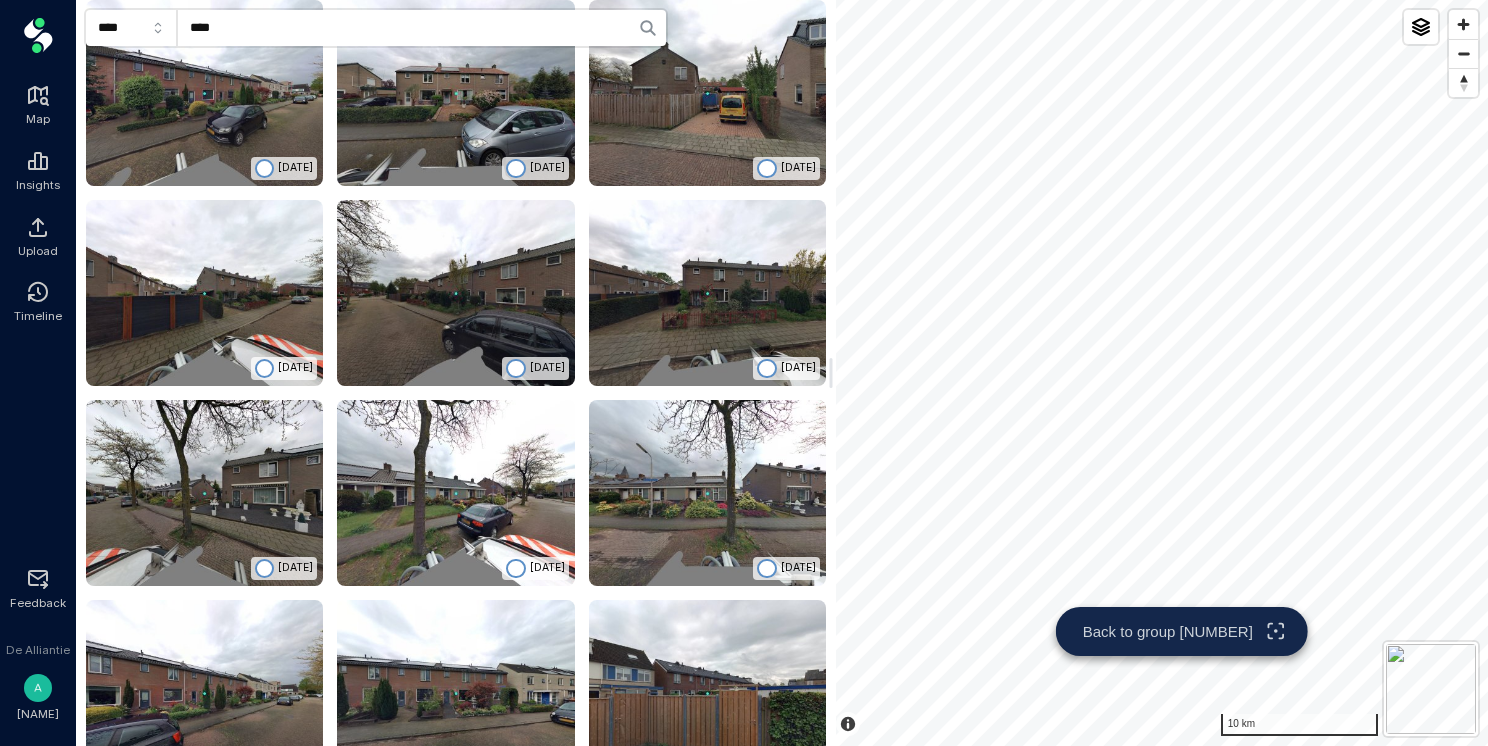 scroll, scrollTop: 2943, scrollLeft: 0, axis: vertical 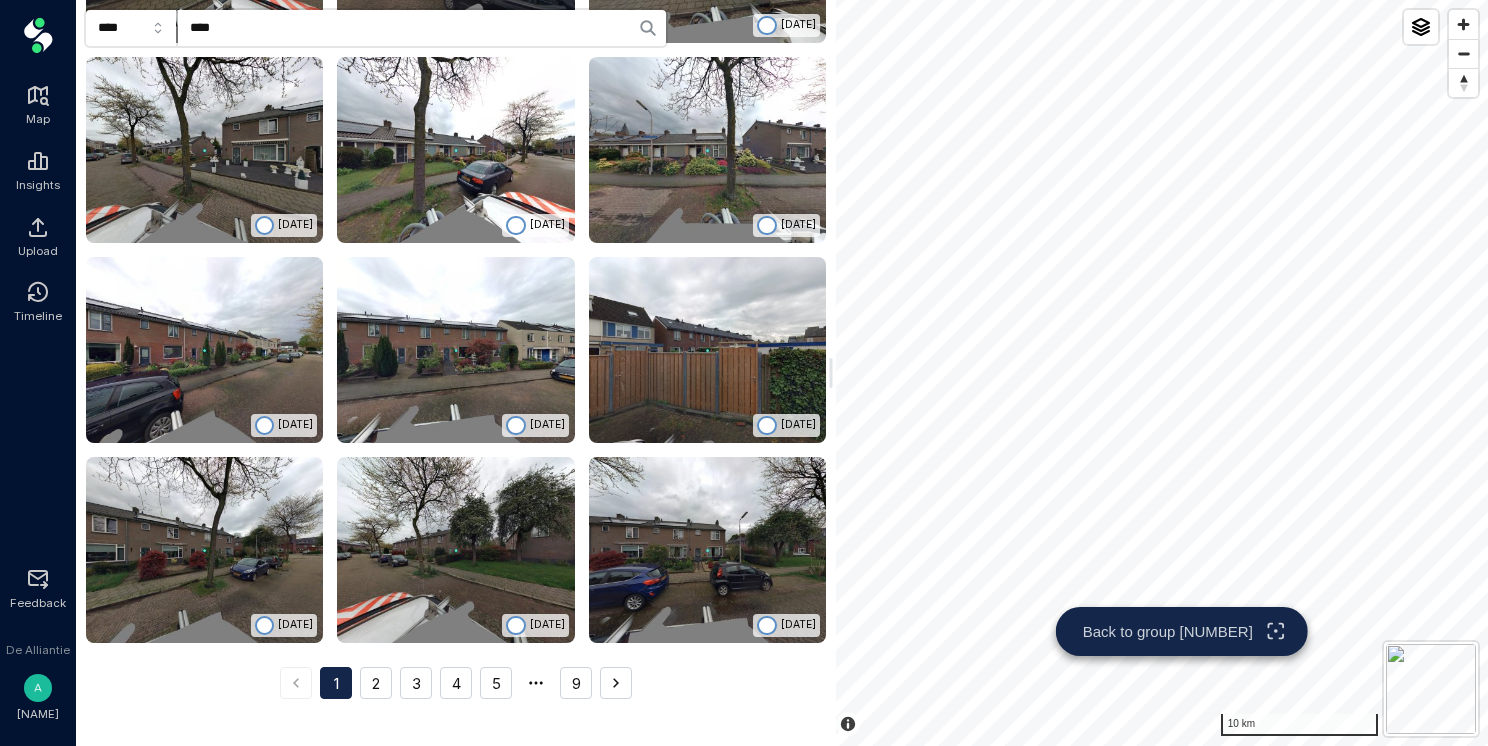 click on "2" at bounding box center (376, 683) 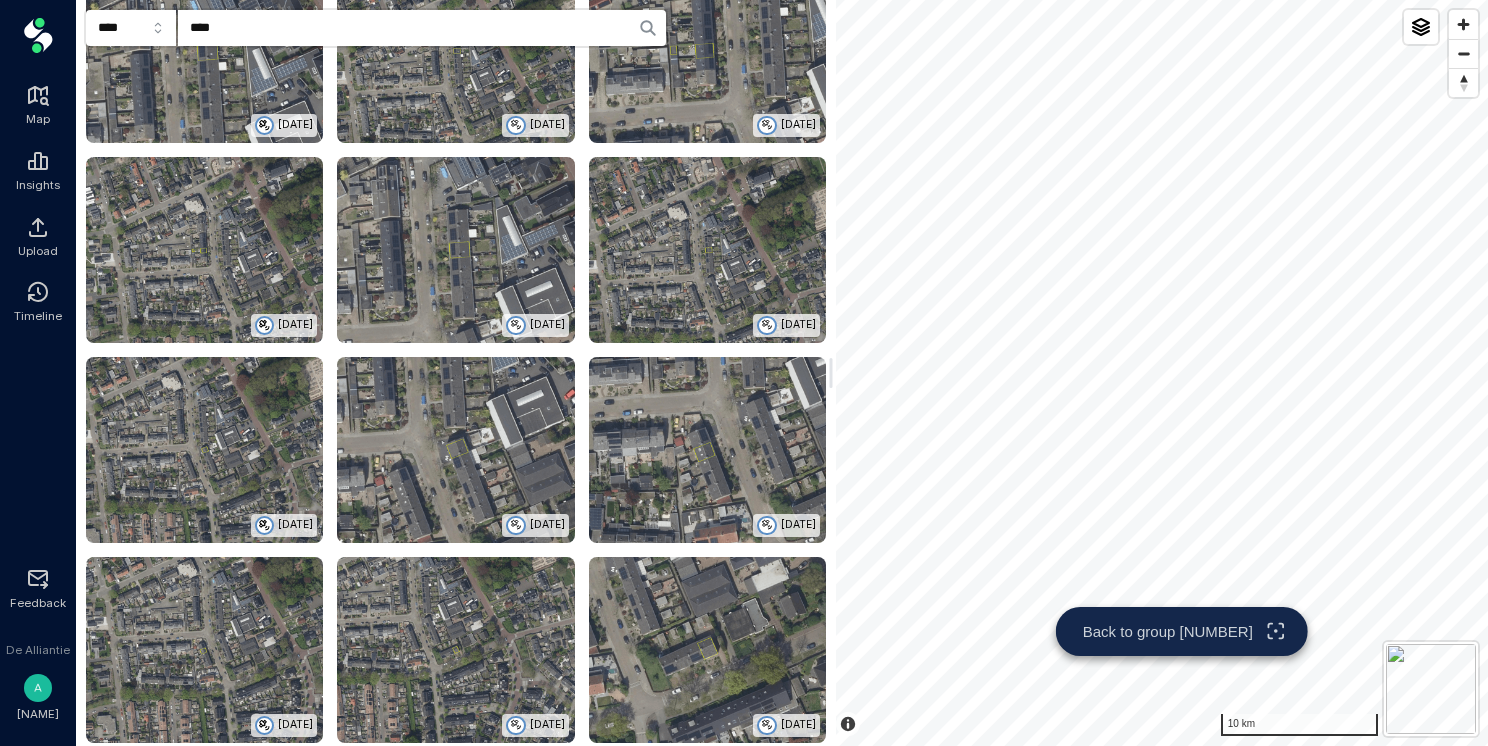 scroll, scrollTop: 2443, scrollLeft: 0, axis: vertical 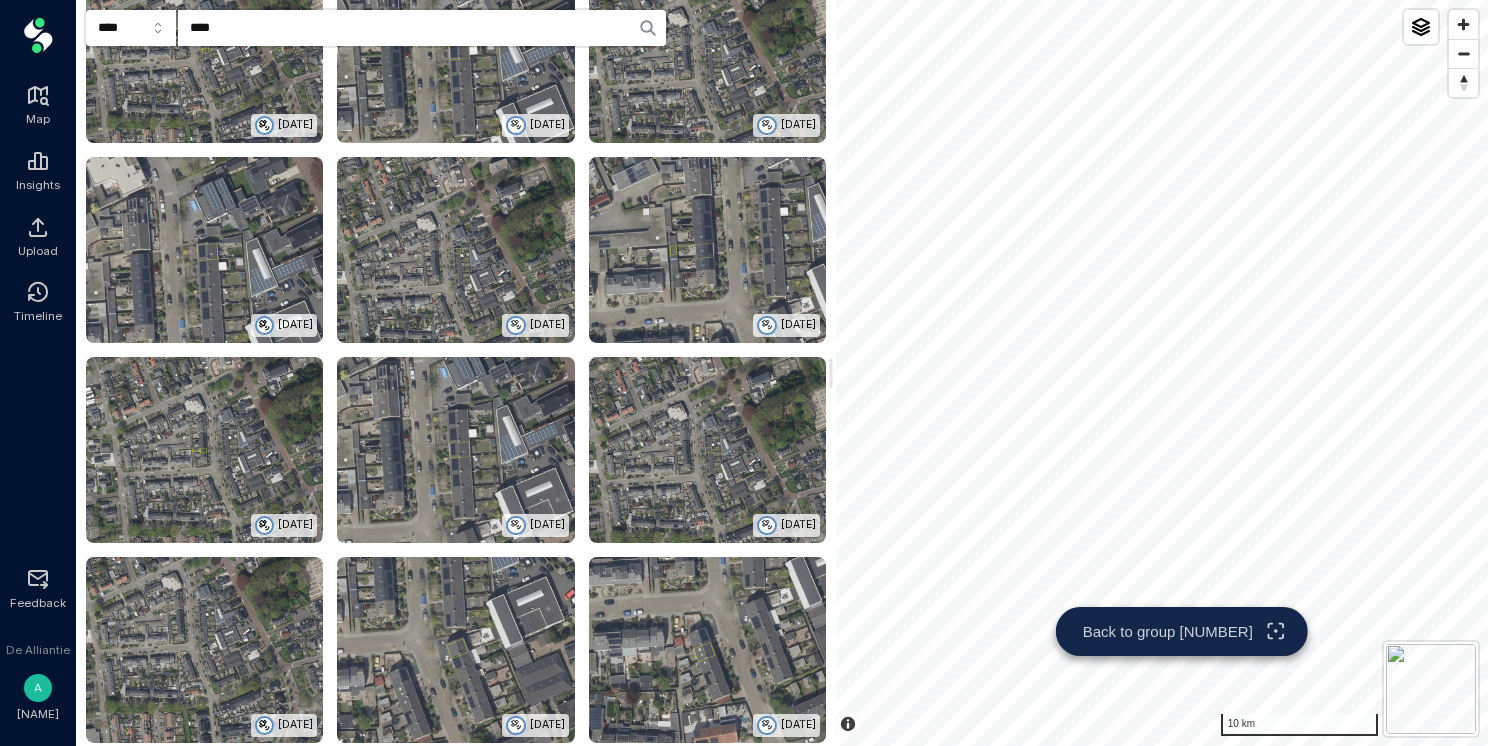 click on "****" 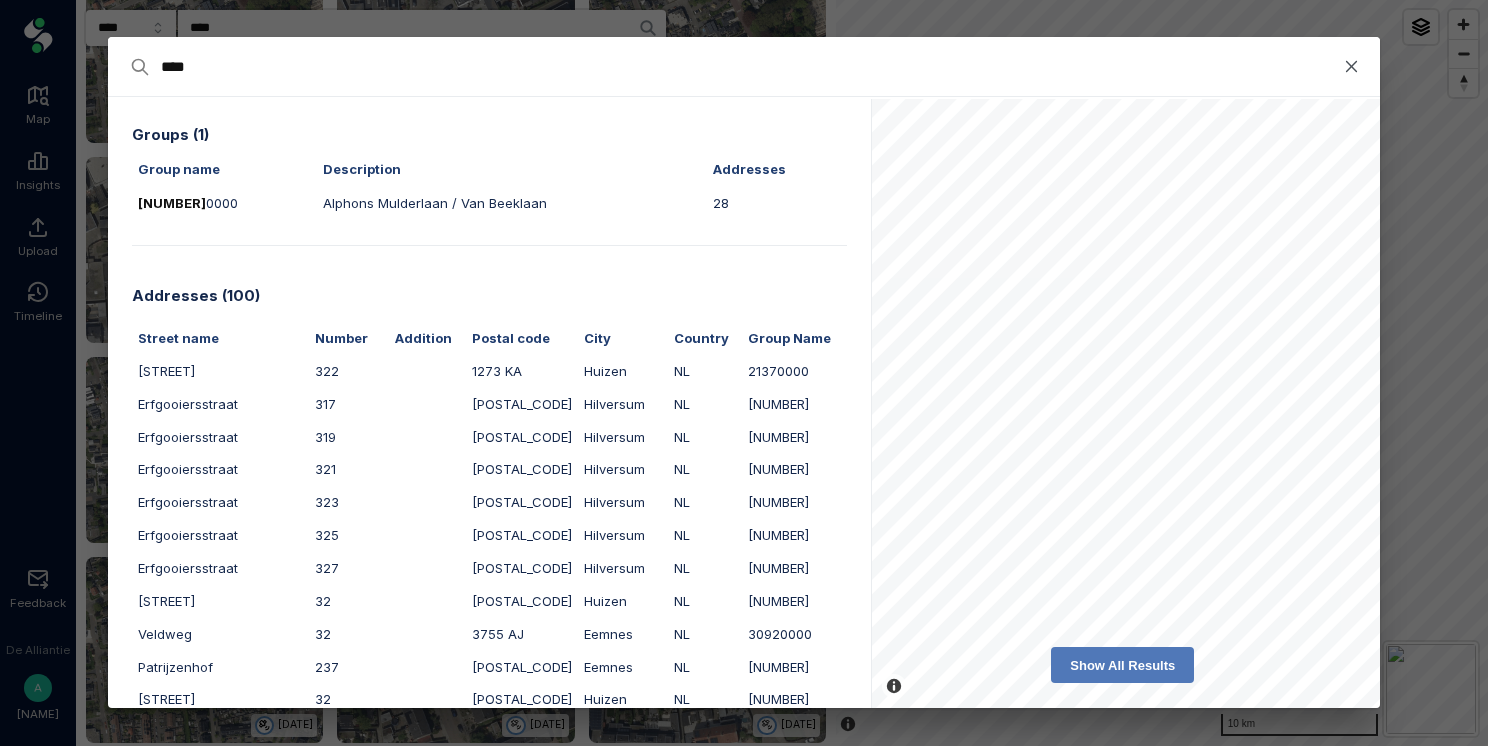 click on "Show All Results" at bounding box center (1122, 666) 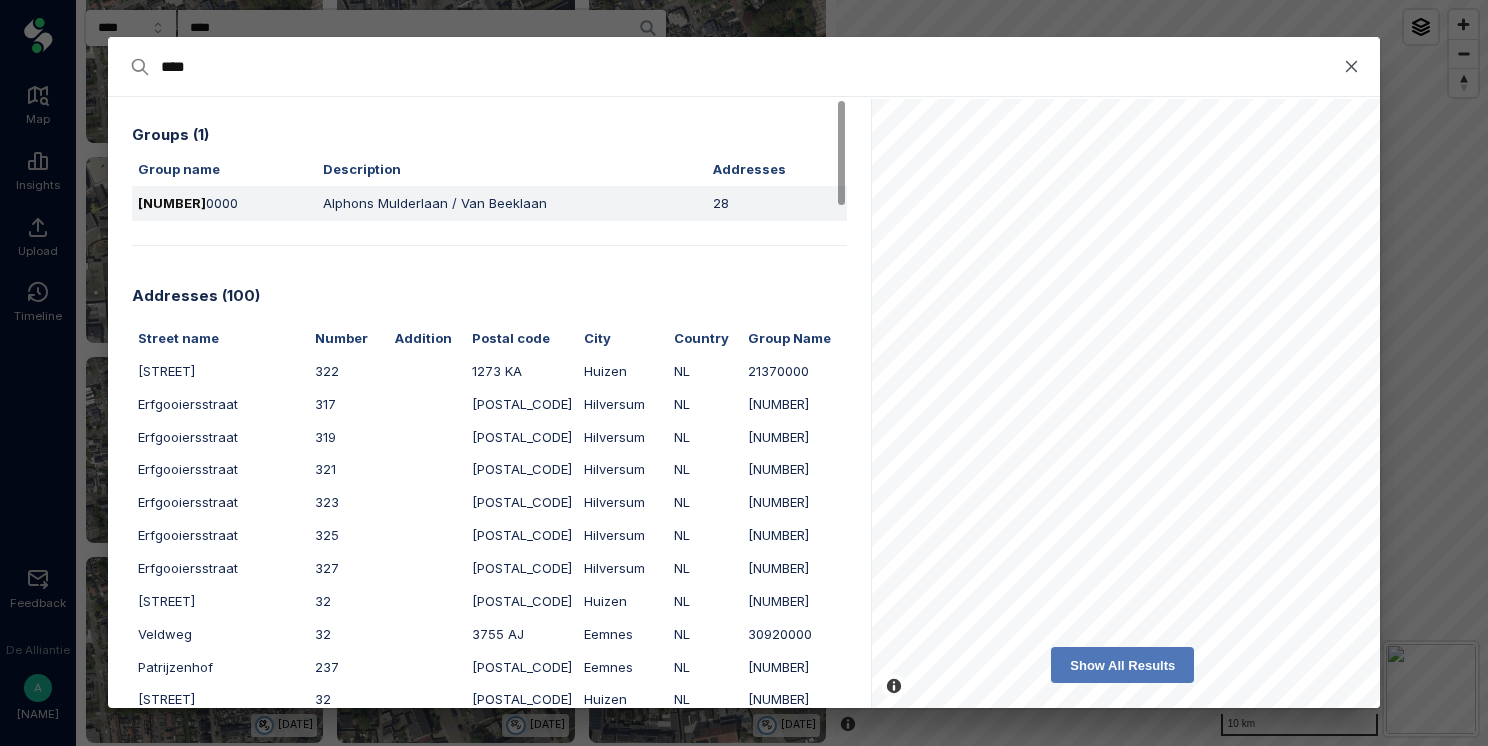 click on "Alphons Mulderlaan / Van Beeklaan" at bounding box center (435, 203) 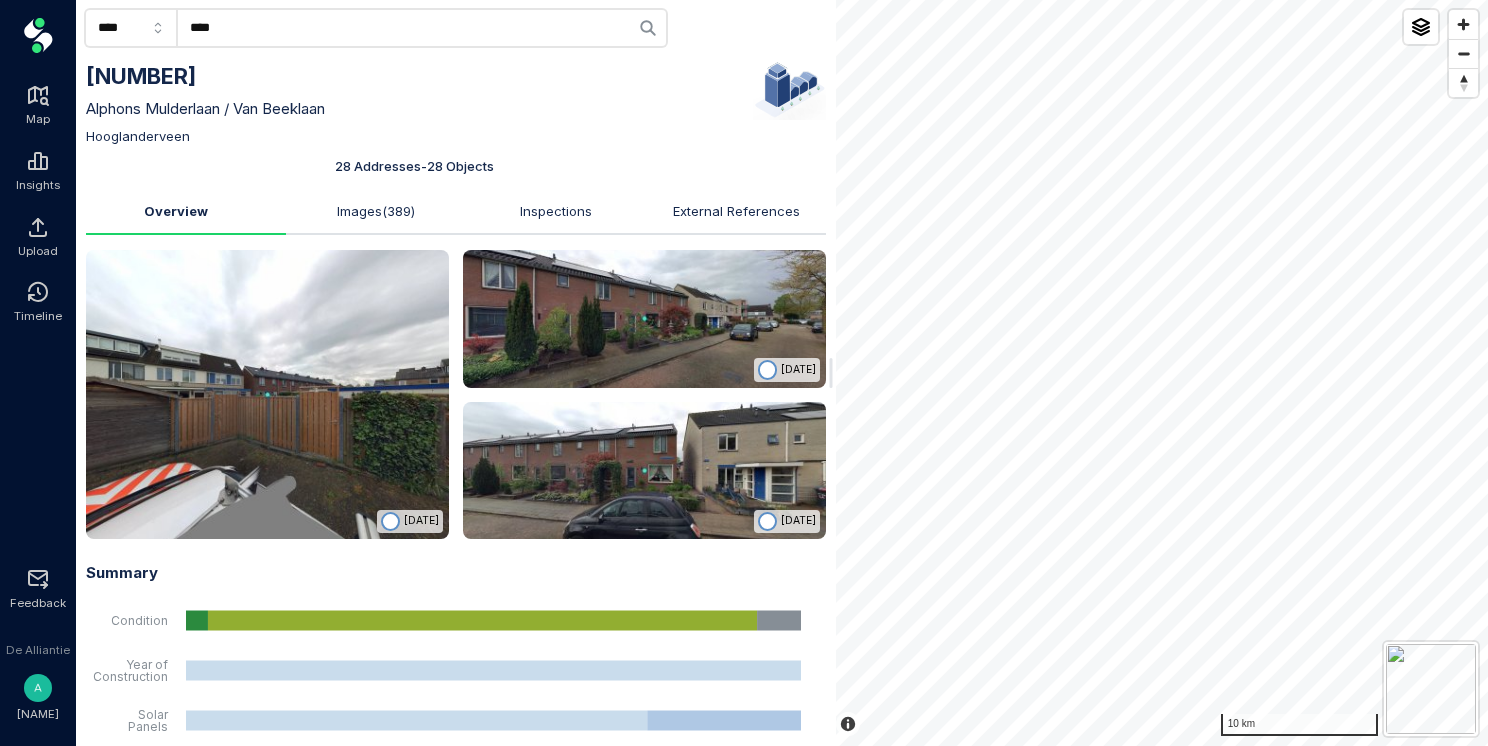 drag, startPoint x: 240, startPoint y: 26, endPoint x: 148, endPoint y: 2, distance: 95.07891 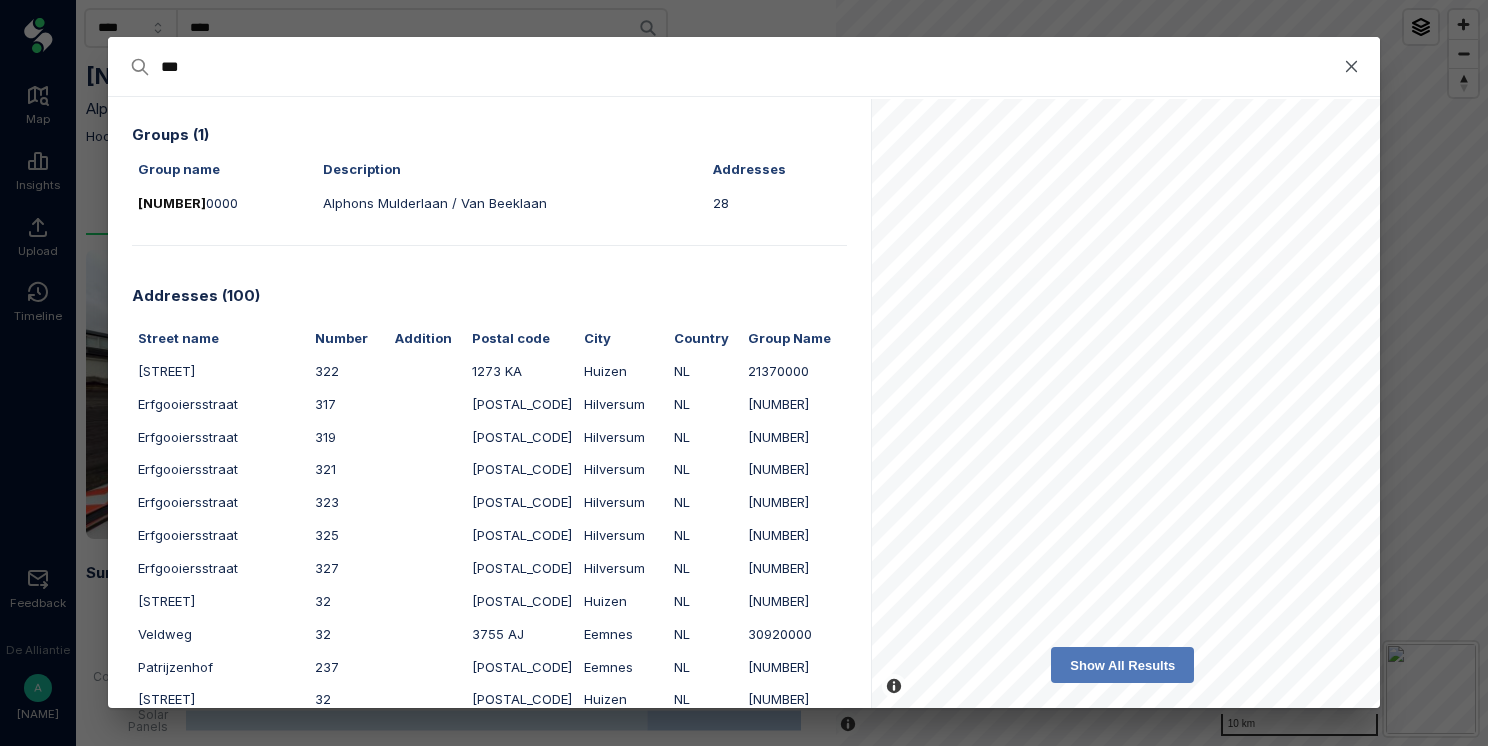 type on "**" 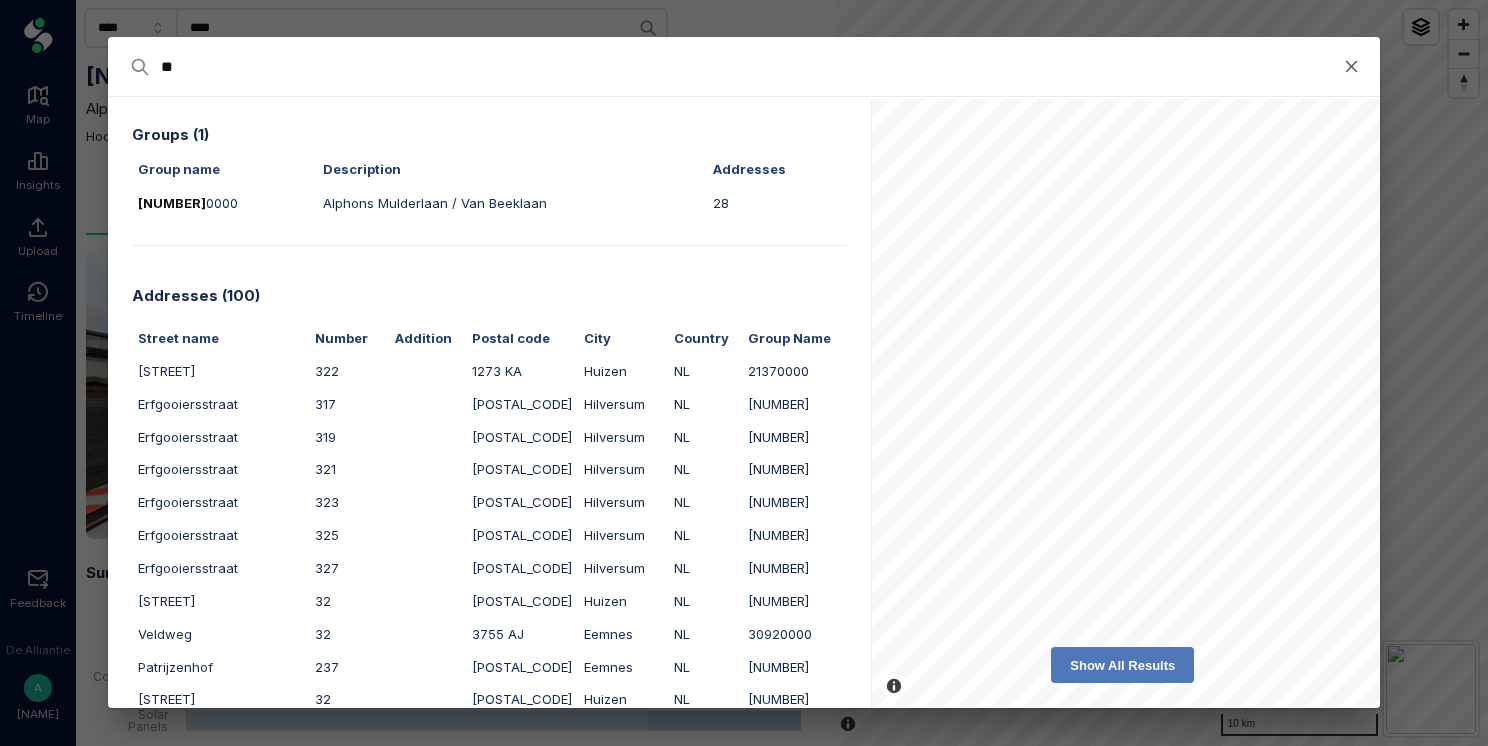 type on "**" 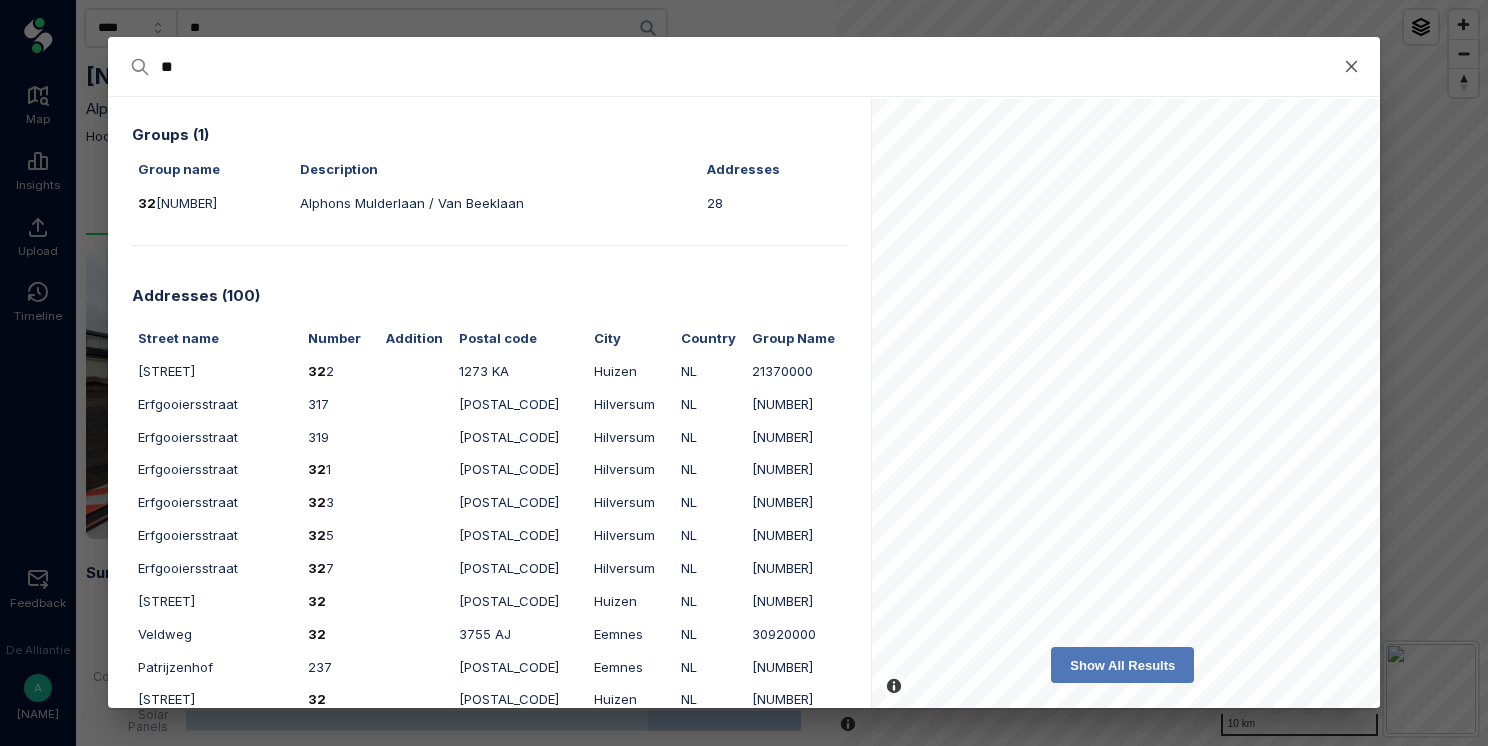 type on "***" 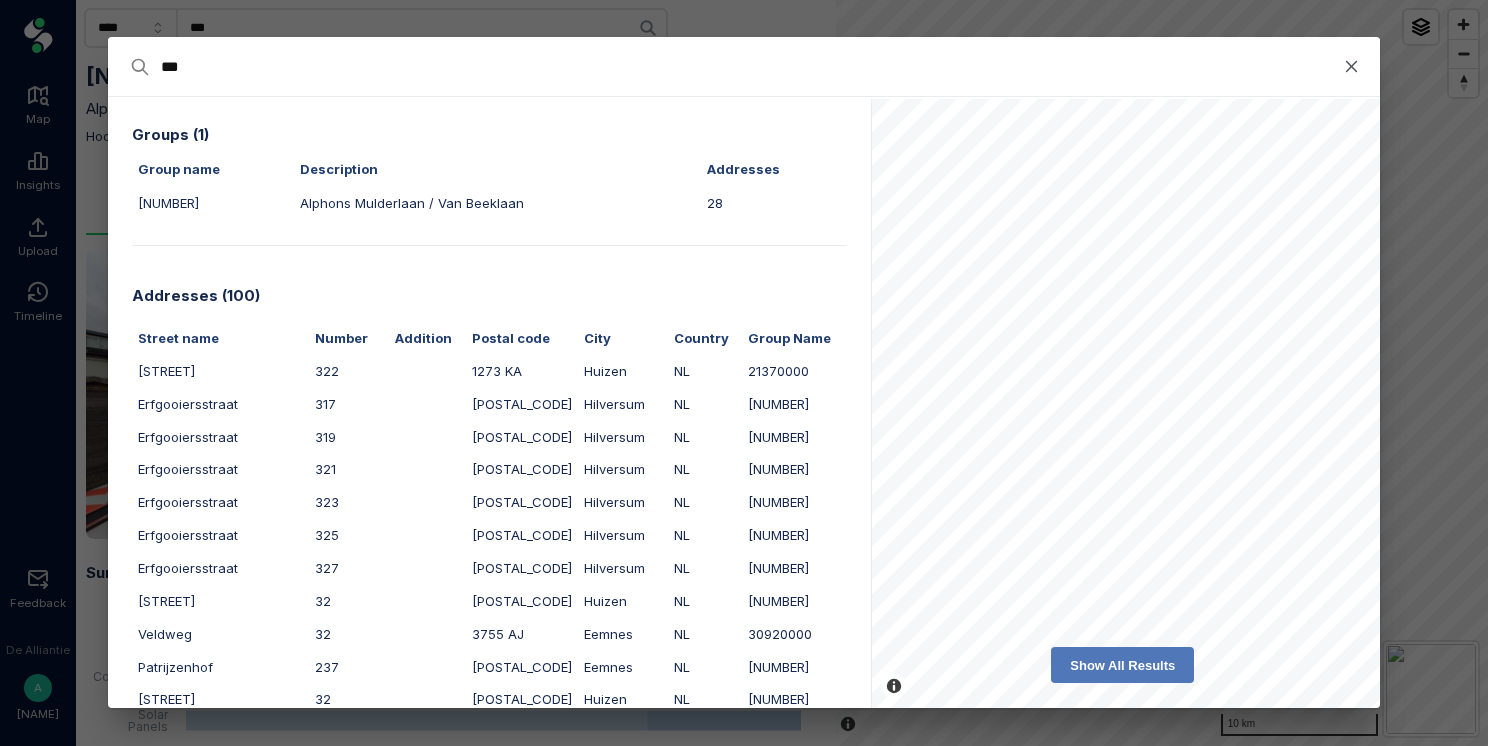 type on "****" 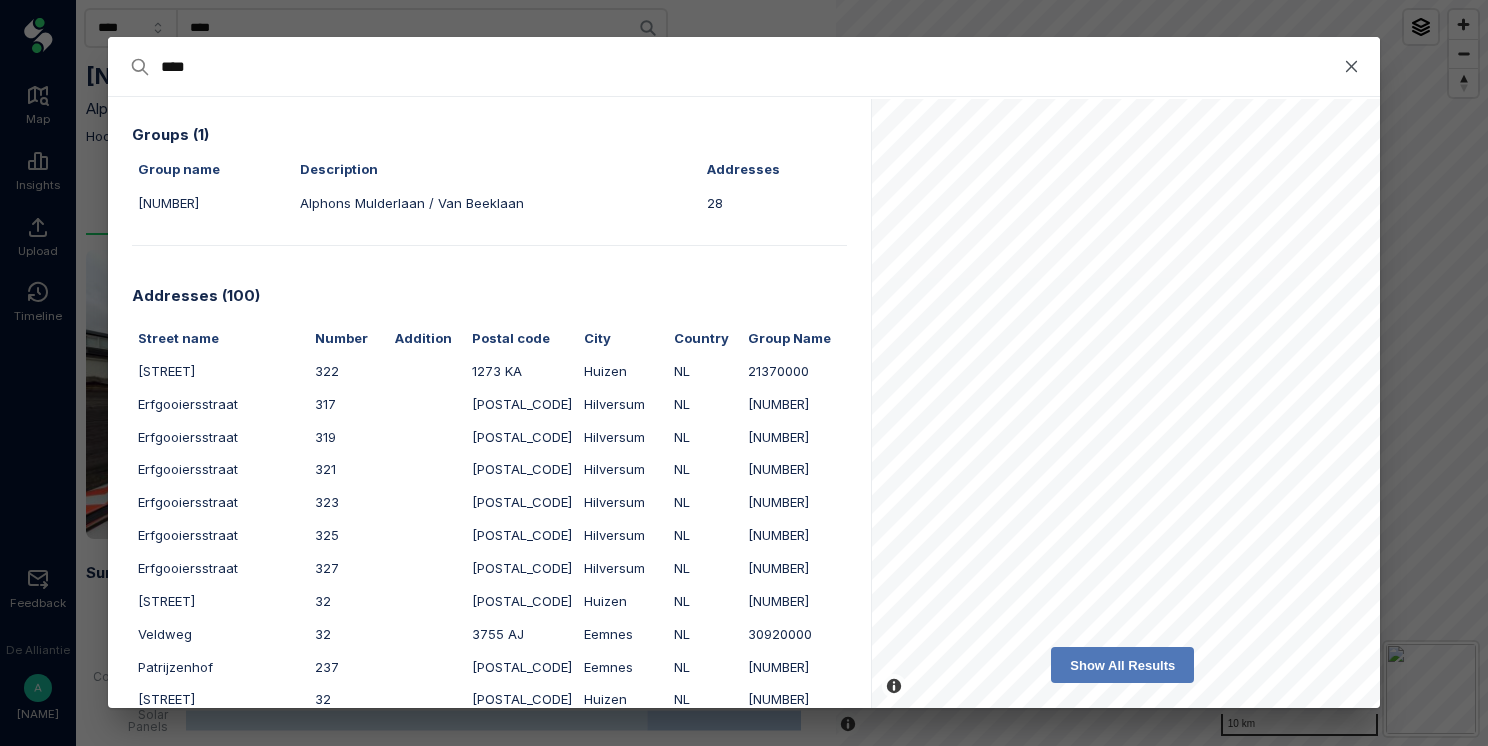type on "****" 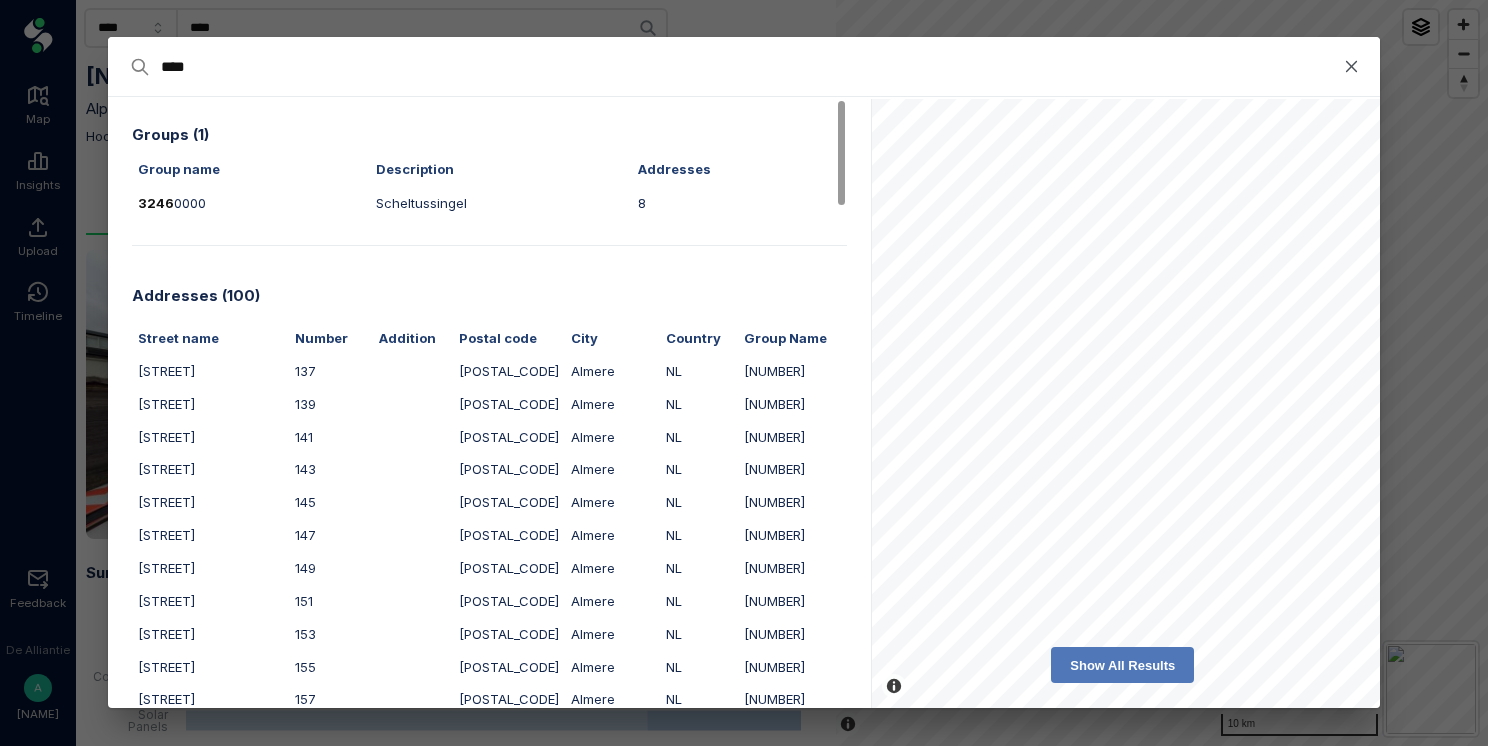 drag, startPoint x: 423, startPoint y: 199, endPoint x: 521, endPoint y: 60, distance: 170.07352 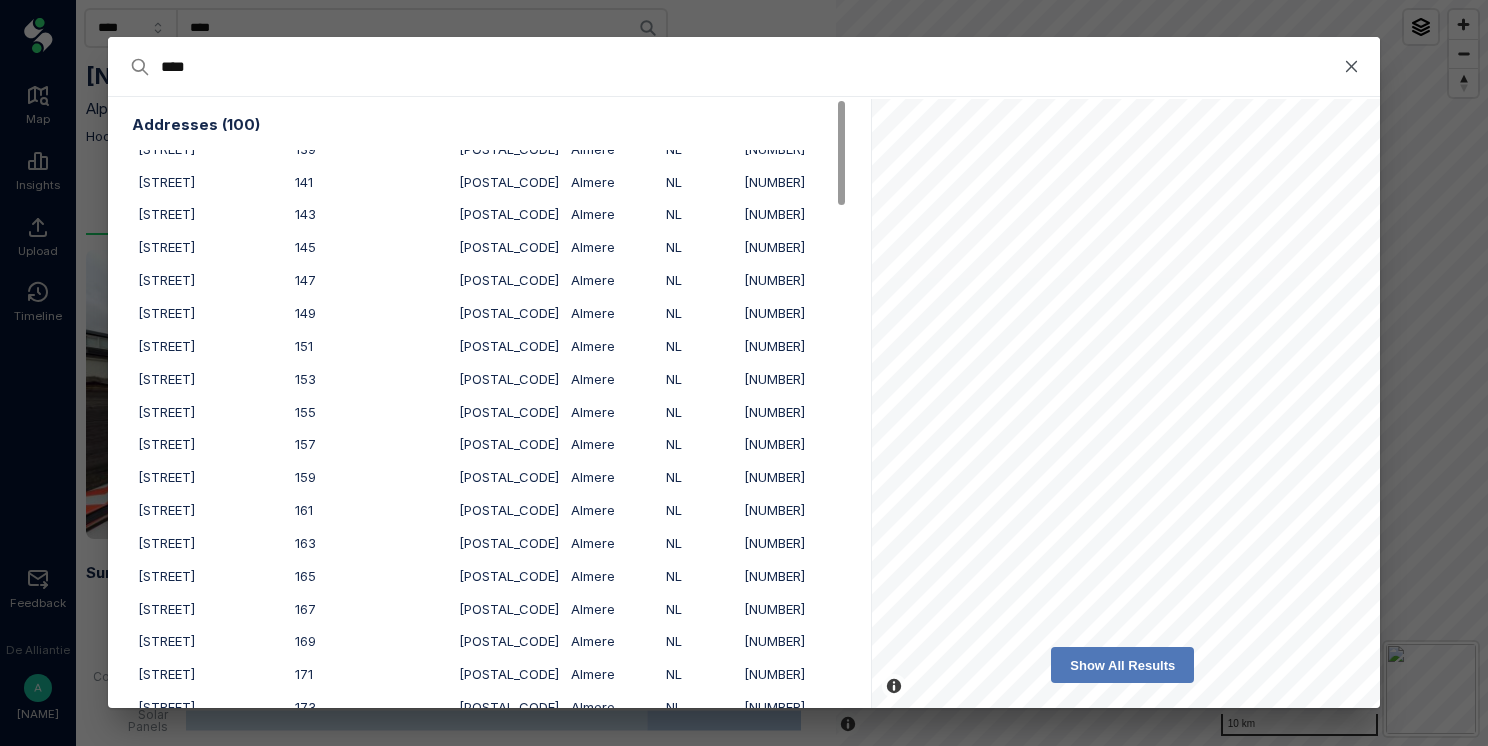 scroll, scrollTop: 0, scrollLeft: 0, axis: both 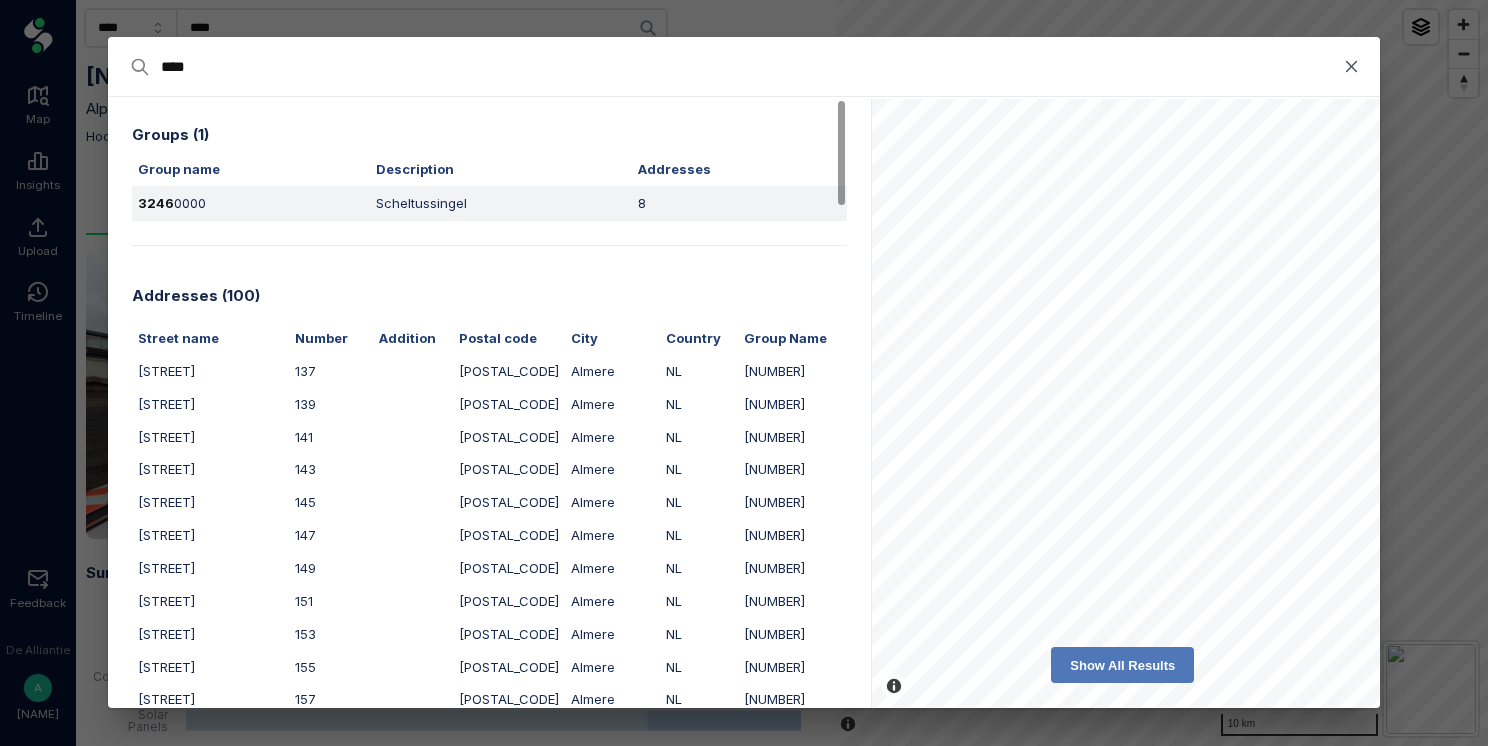 click on "Scheltussingel" at bounding box center (421, 203) 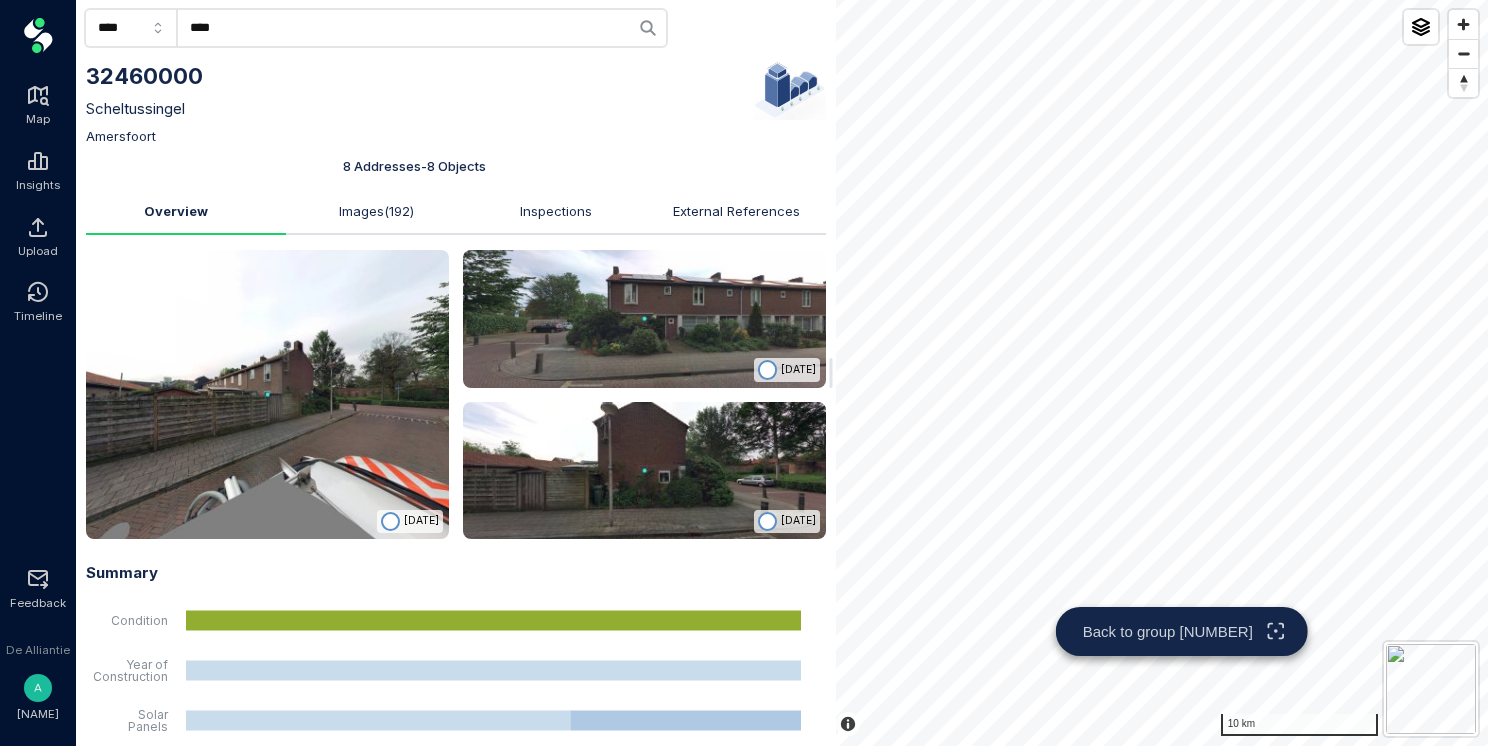 click on "****" 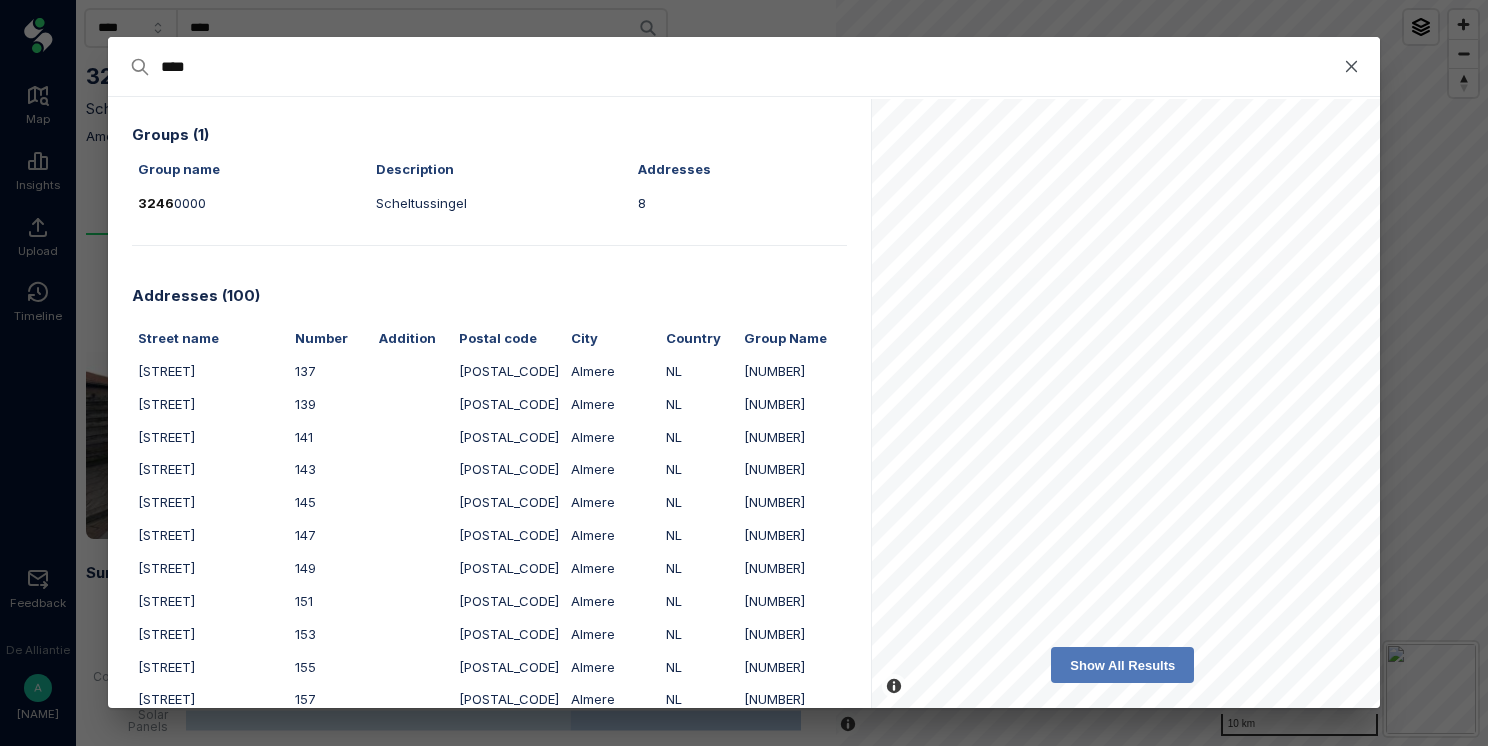 drag, startPoint x: 247, startPoint y: 28, endPoint x: 171, endPoint y: 18, distance: 76.655075 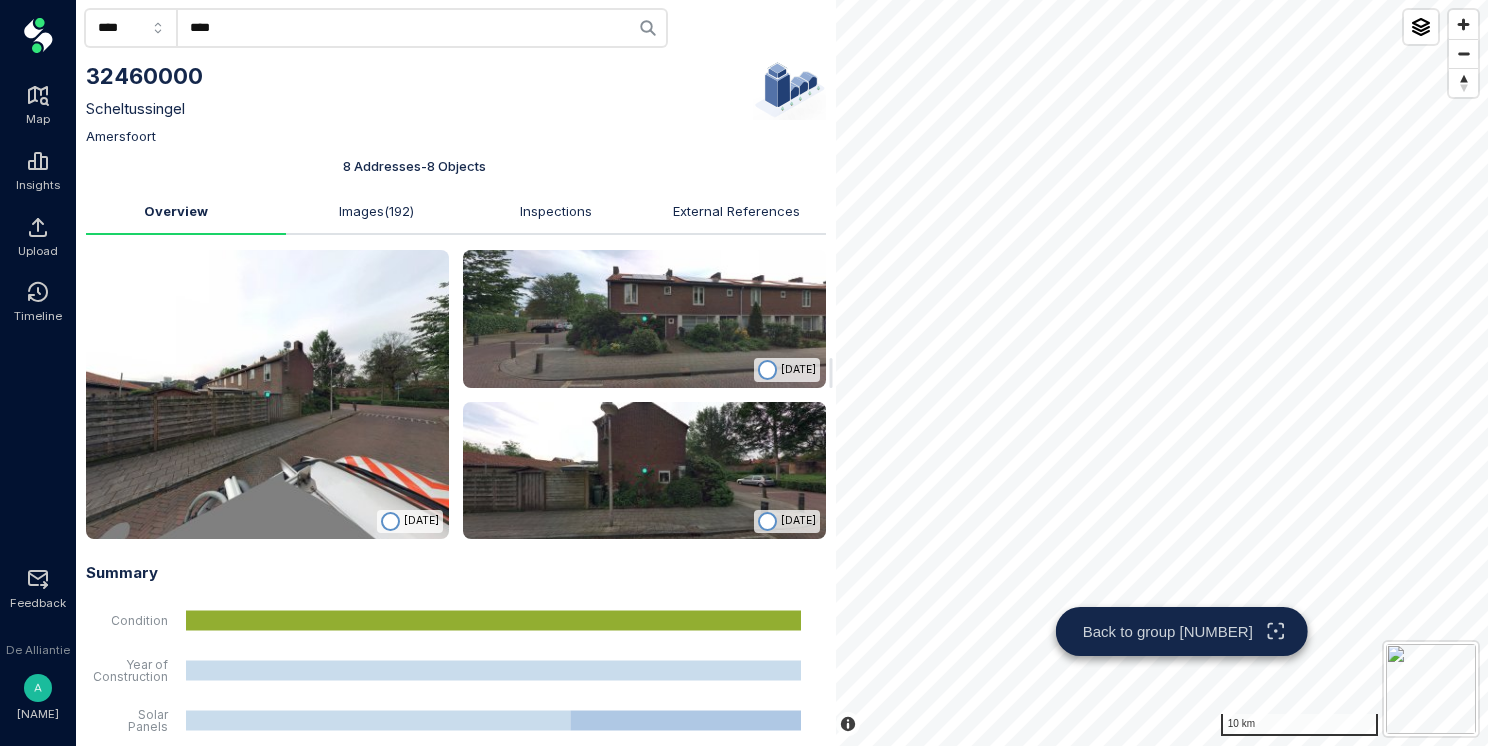 click on "[NUMBER] [STREET] [CITY] [COUNTRY] Addresses ( 8 ) Street name Nr Addition Postal code City Country Condition Year of Construction Solar Panels Scheltussingel 49 3814 BH Amersfoort NL 2 1952 Yes Scheltussingel 50 3814 BH Amersfoort NL 2 1952 No Scheltussingel 51 3814 BH Amersfoort NL 2 1952 No Scheltussingel 52 3814 BH Amersfoort NL 2 1952 Yes Scheltussingel 53 3814 BH Amersfoort NL 2 1952 Yes Scheltussingel 54 3814 BH Amersfoort NL 2 1952 No Scheltussingel 56 3814 BH Amersfoort NL 2 1952 Yes Scheltussingel 57 3814 BH Amersfoort NL 2 1952 Yes Date Range 2024-05-11 2024-05-11 2024-05-11 2024-05-11 2024-05-04 2024-05-04 2024-05-04 2024-05-04 2024-05-04 2024-05-04 2024-05-04 2024-05-04 2024-05-04 2024-05-04 2024-05-04 2024-05-04 2024-05-04 2024-05-04 2024-05-04 2024-05-04" at bounding box center (451, 373) 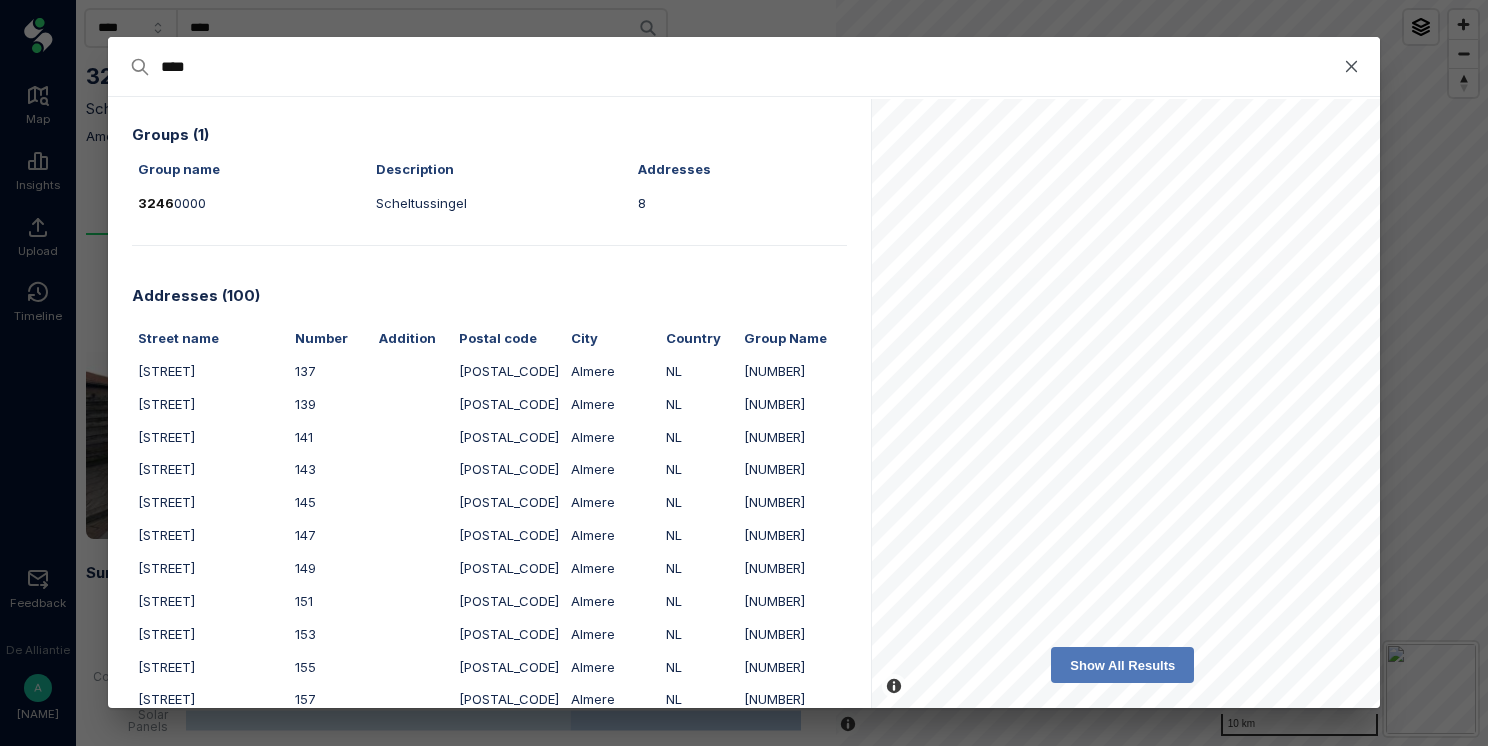 drag, startPoint x: 241, startPoint y: 25, endPoint x: 222, endPoint y: 22, distance: 19.235384 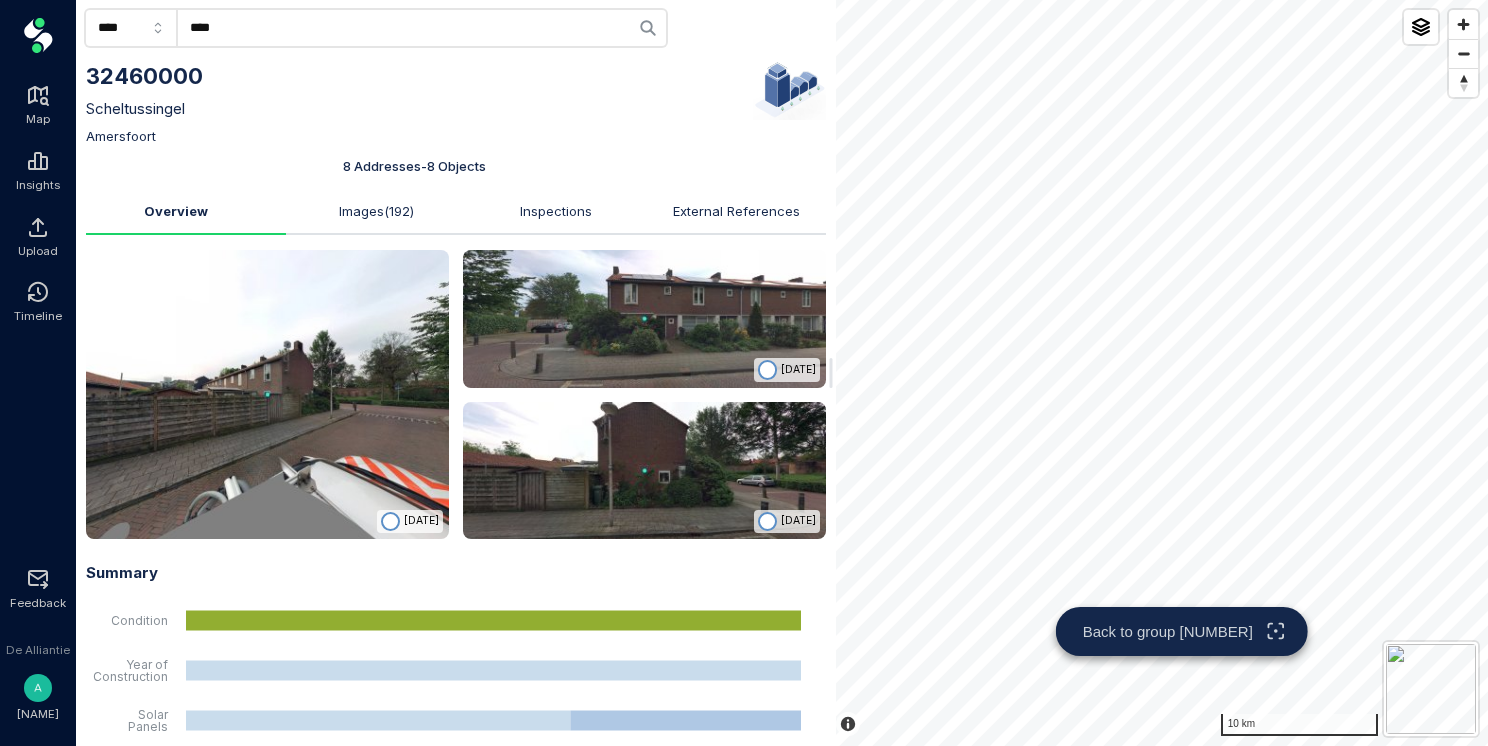 click on "****" 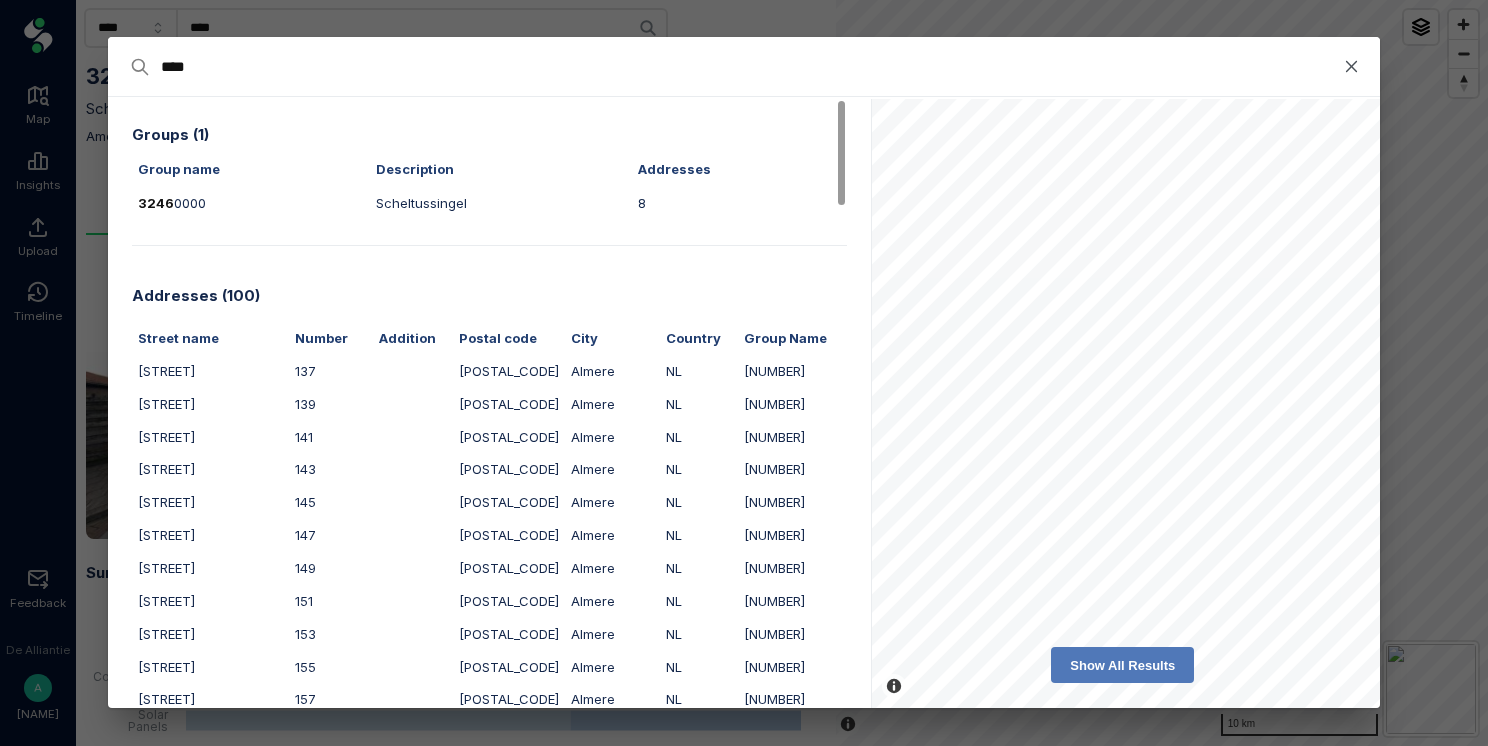 type on "***" 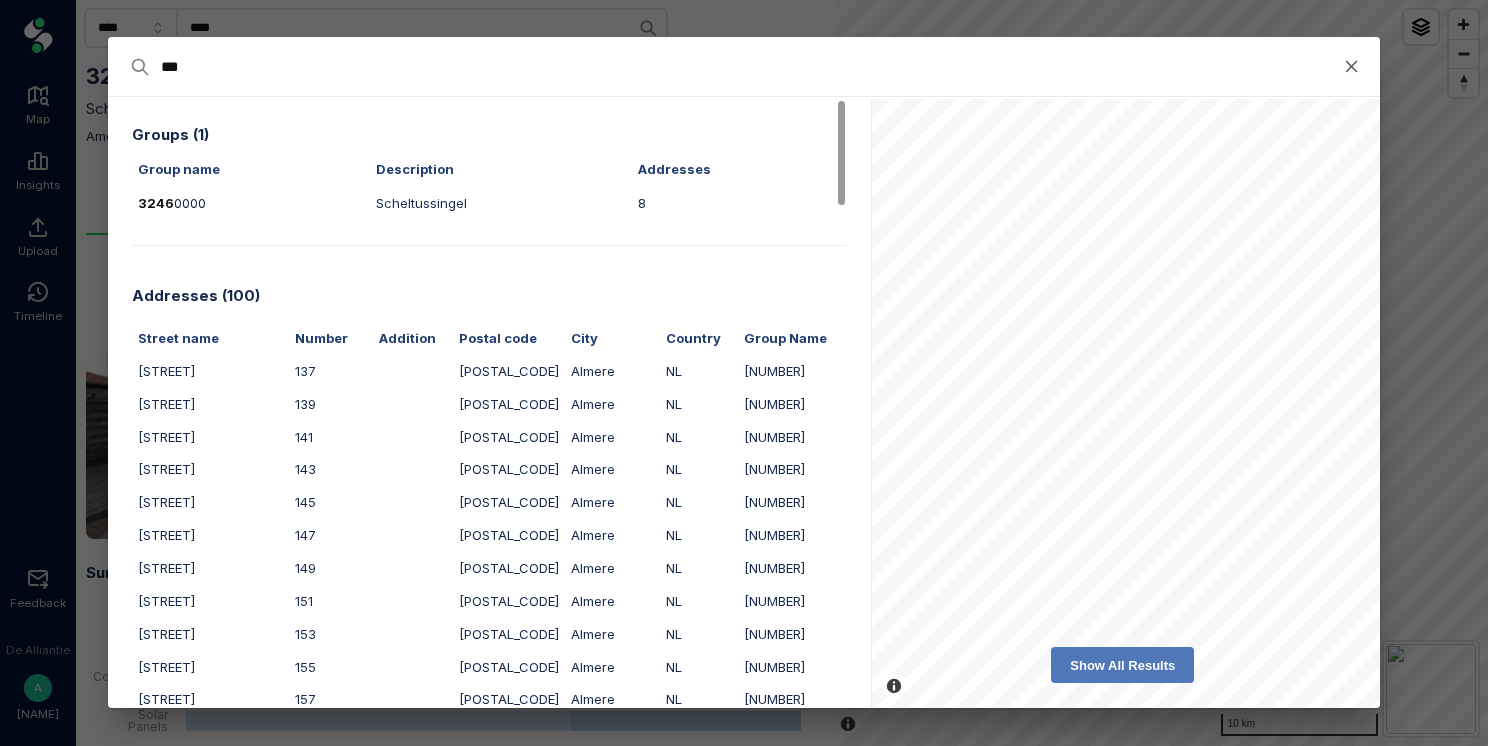 type on "***" 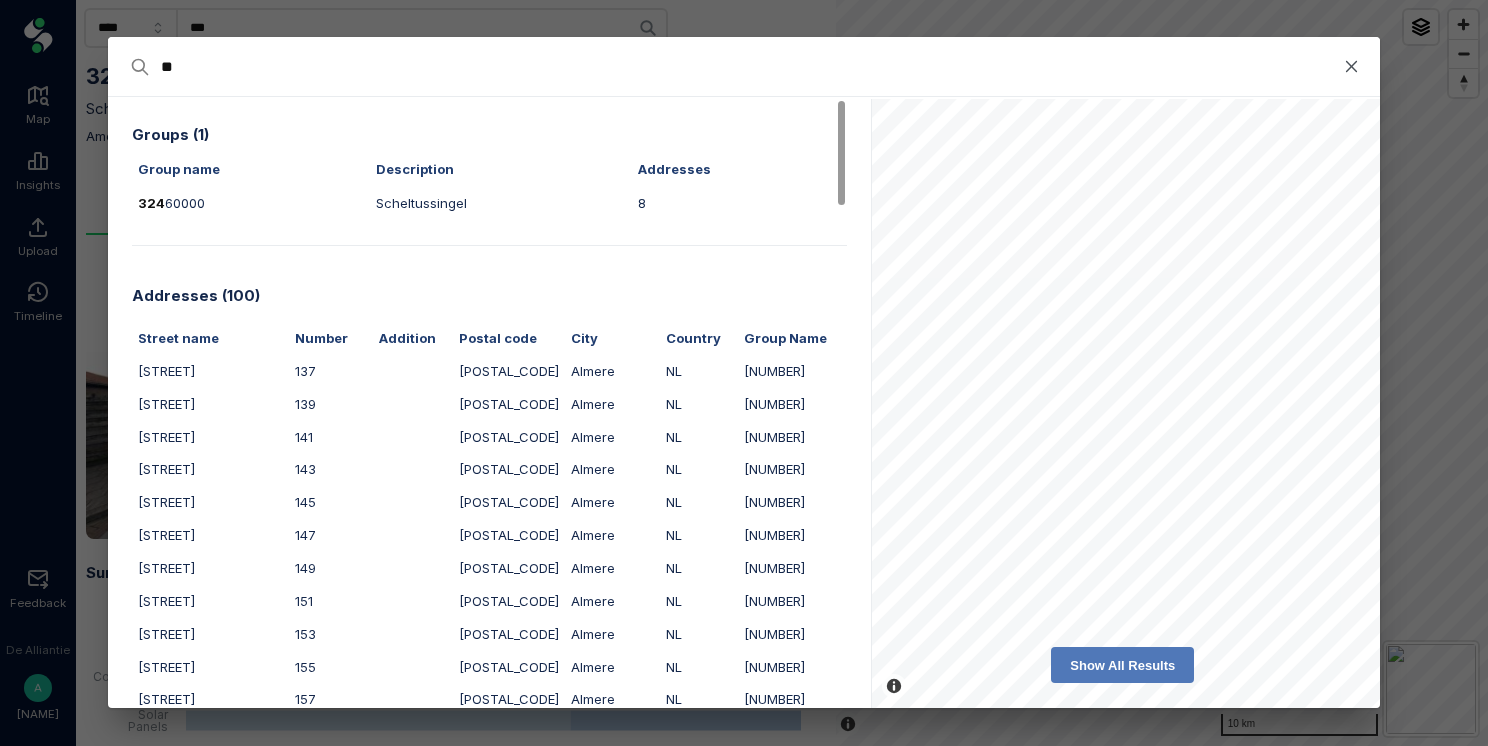type on "*" 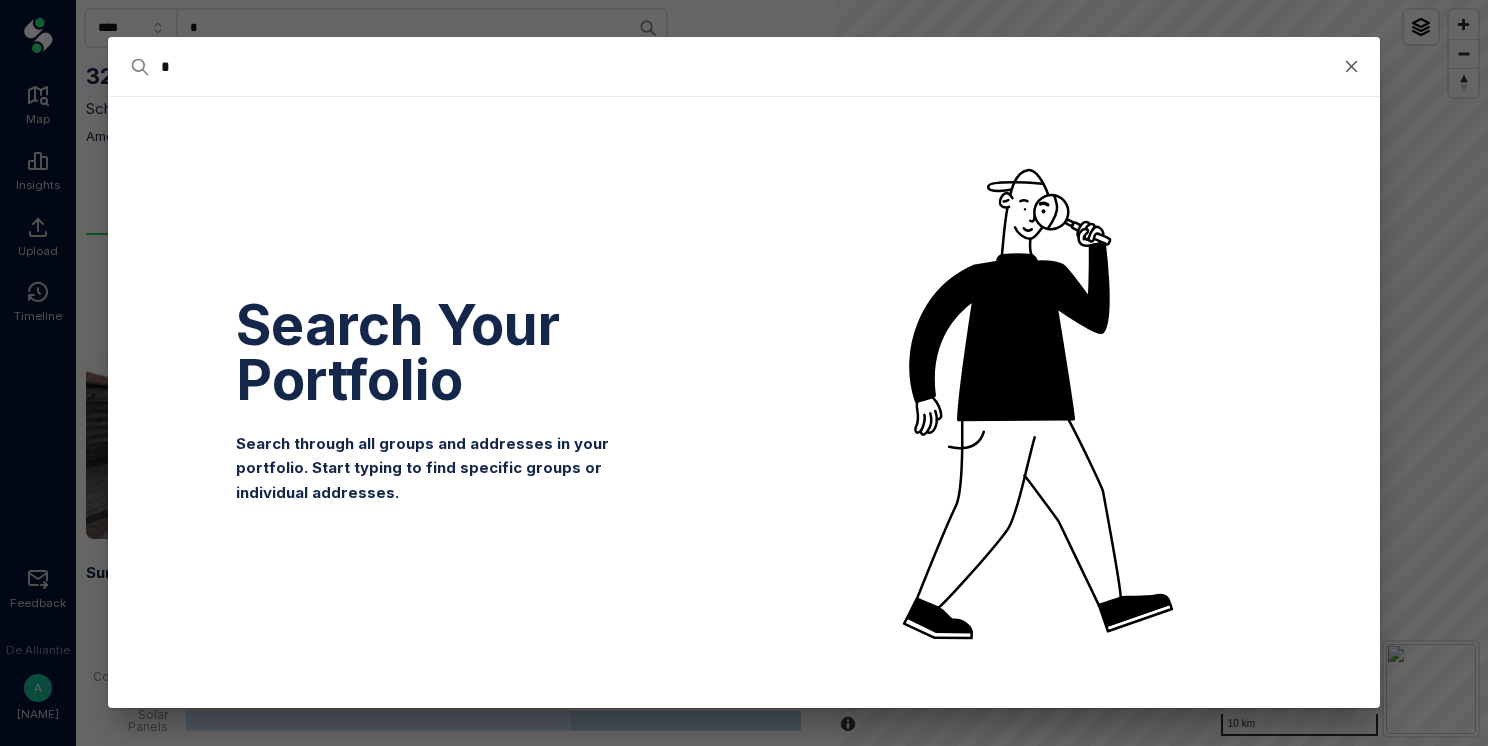 type on "**" 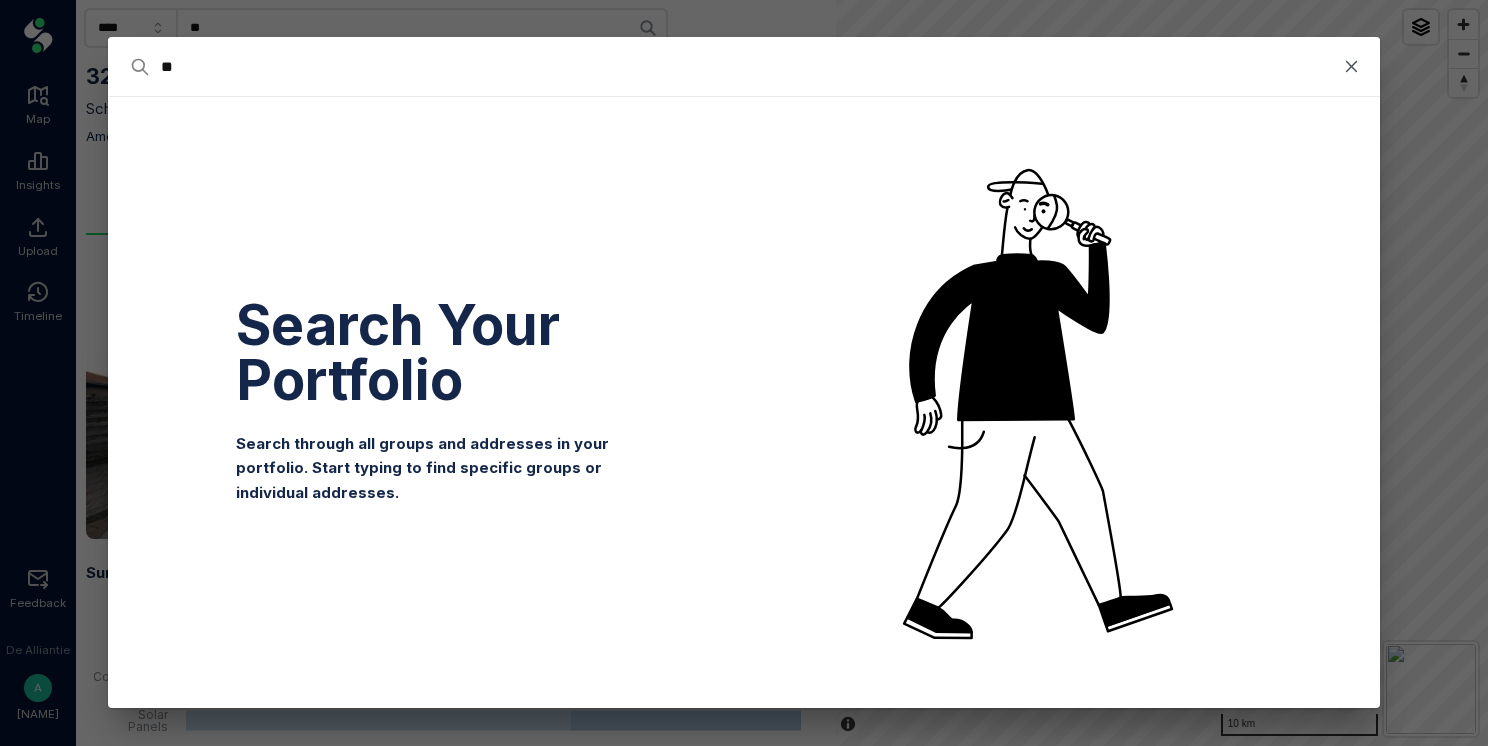 type on "***" 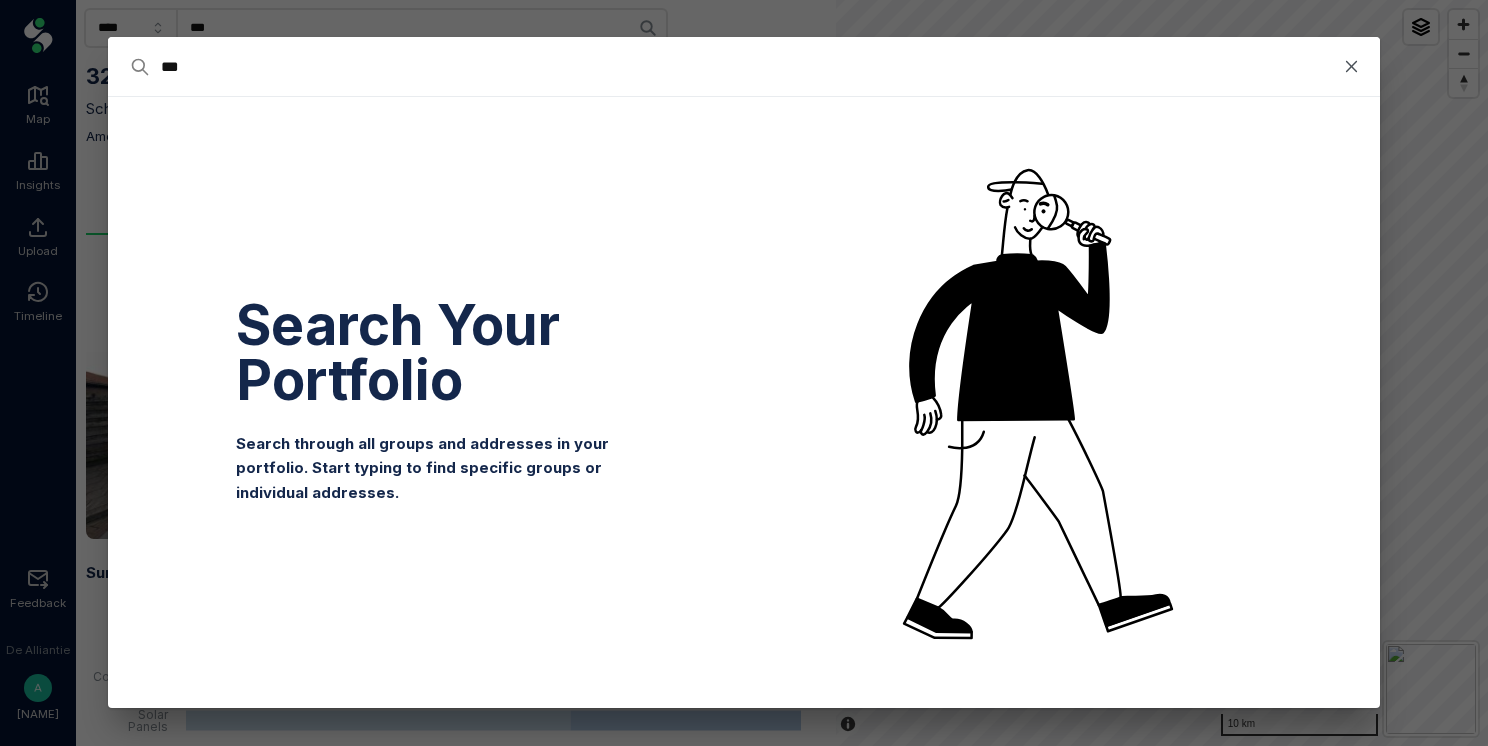 type on "****" 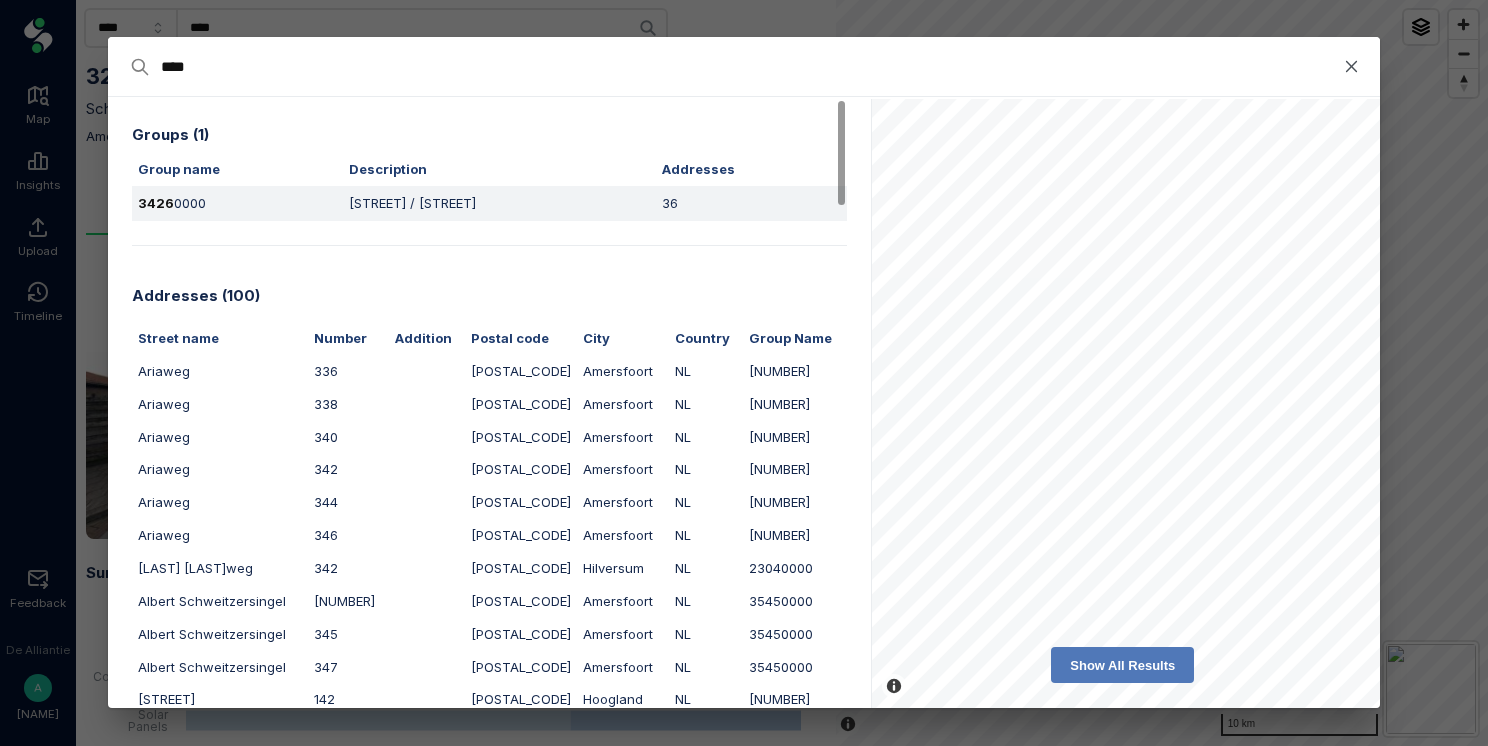 type on "****" 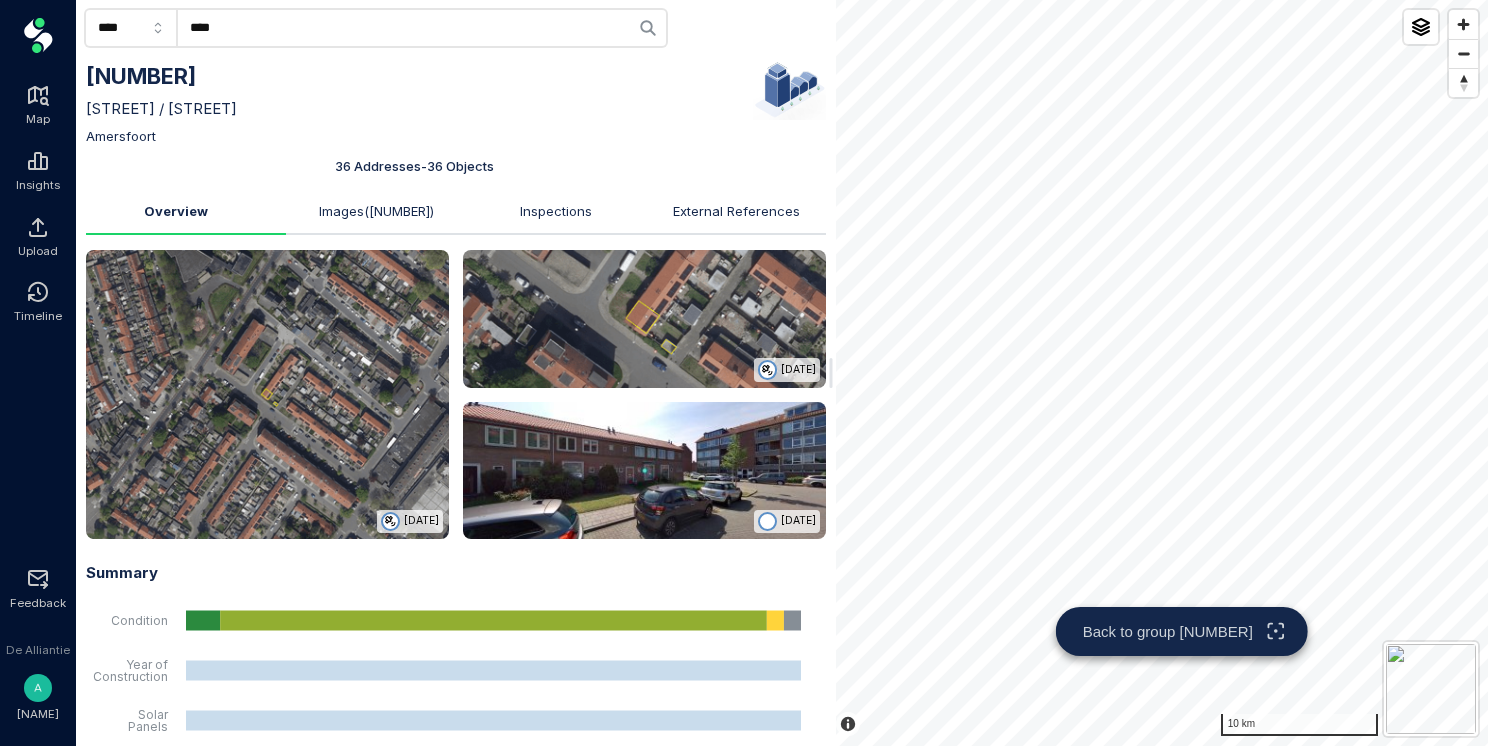 click at bounding box center (267, 394) 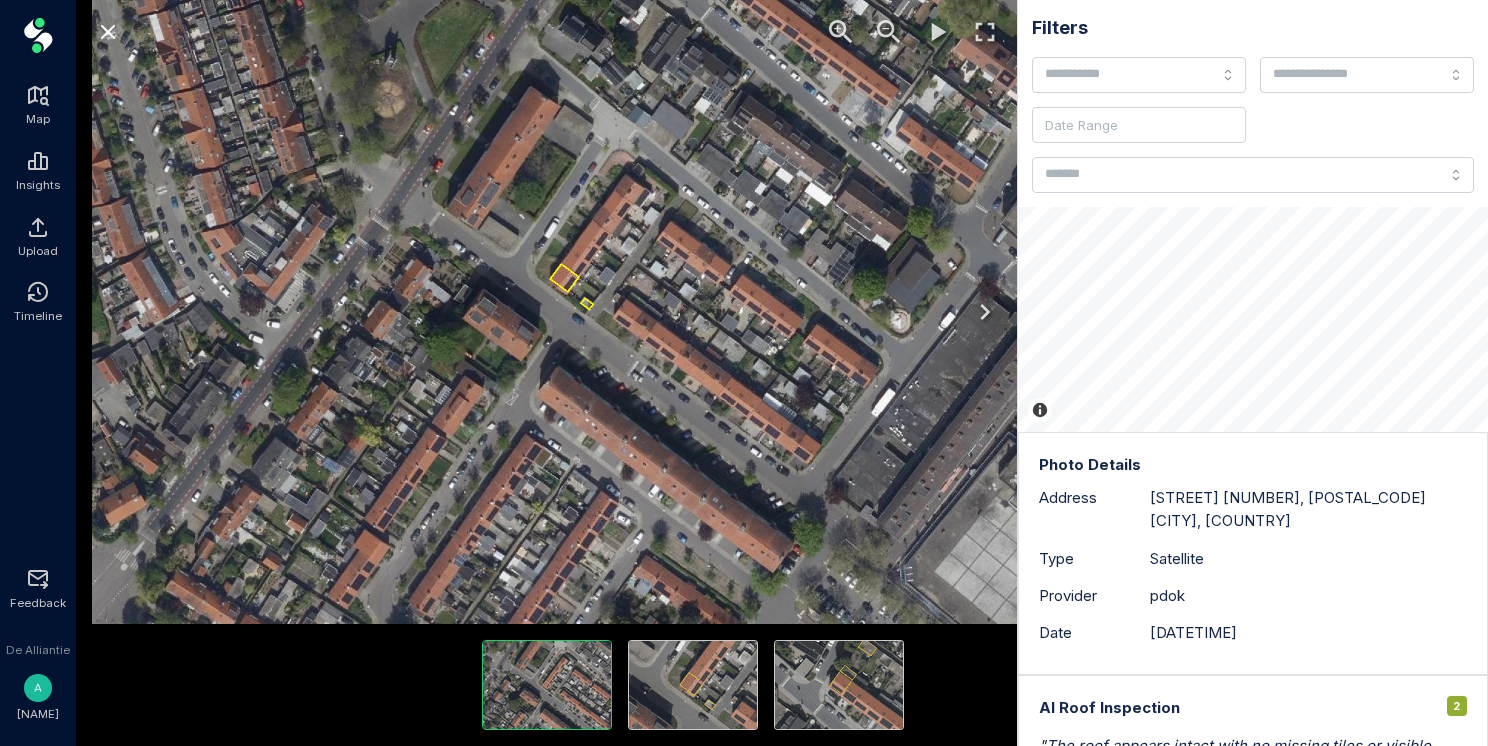 click at bounding box center [693, 685] 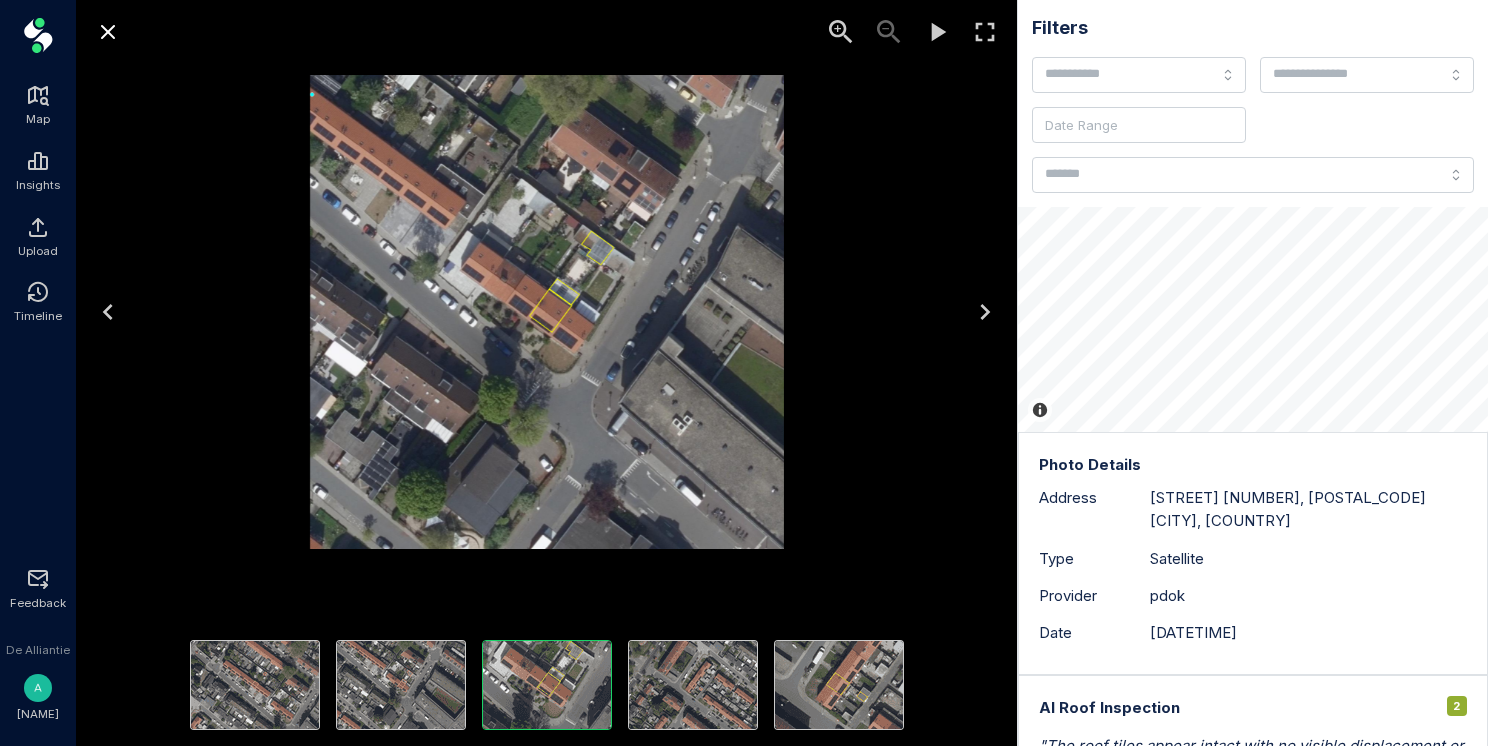 click 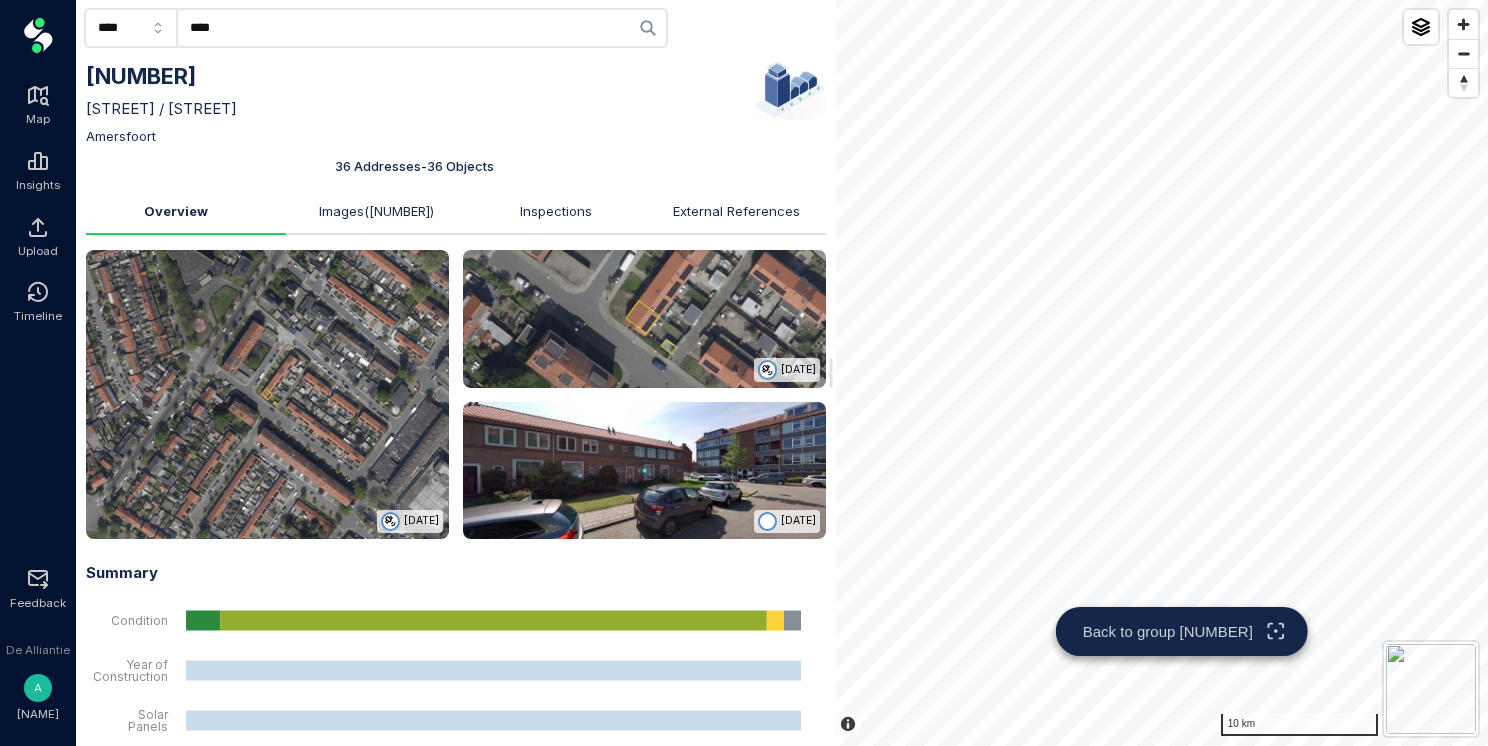 drag, startPoint x: 236, startPoint y: 21, endPoint x: 155, endPoint y: 35, distance: 82.20097 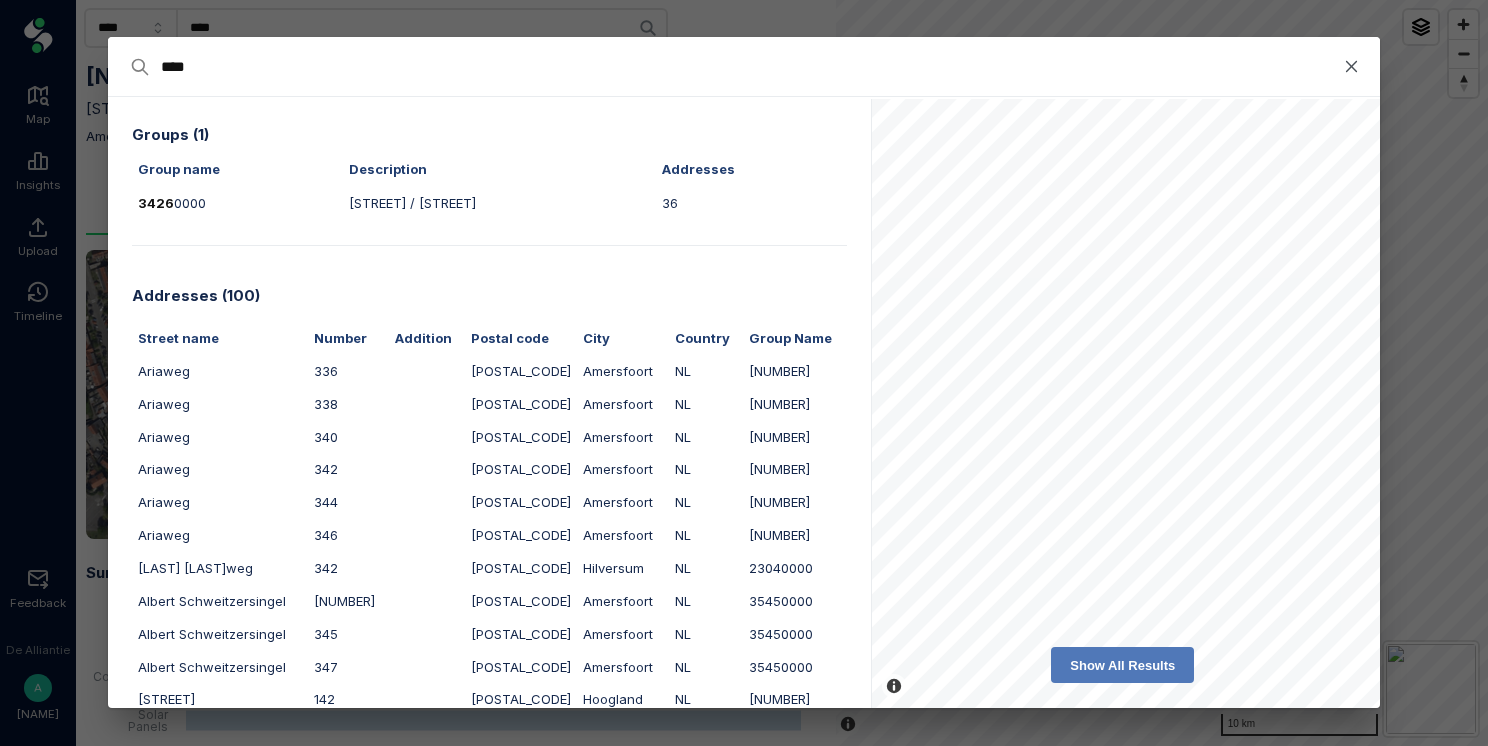 type on "***" 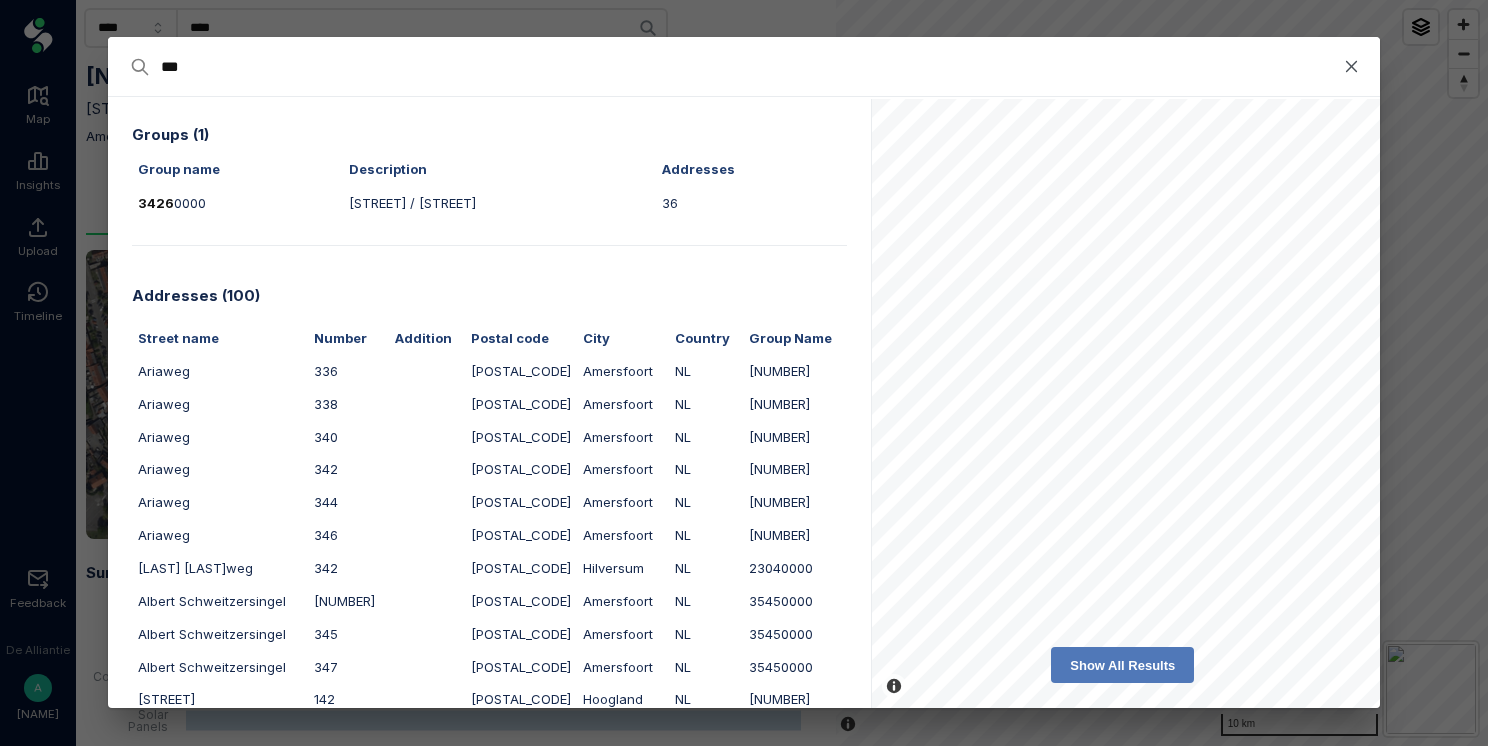 type on "***" 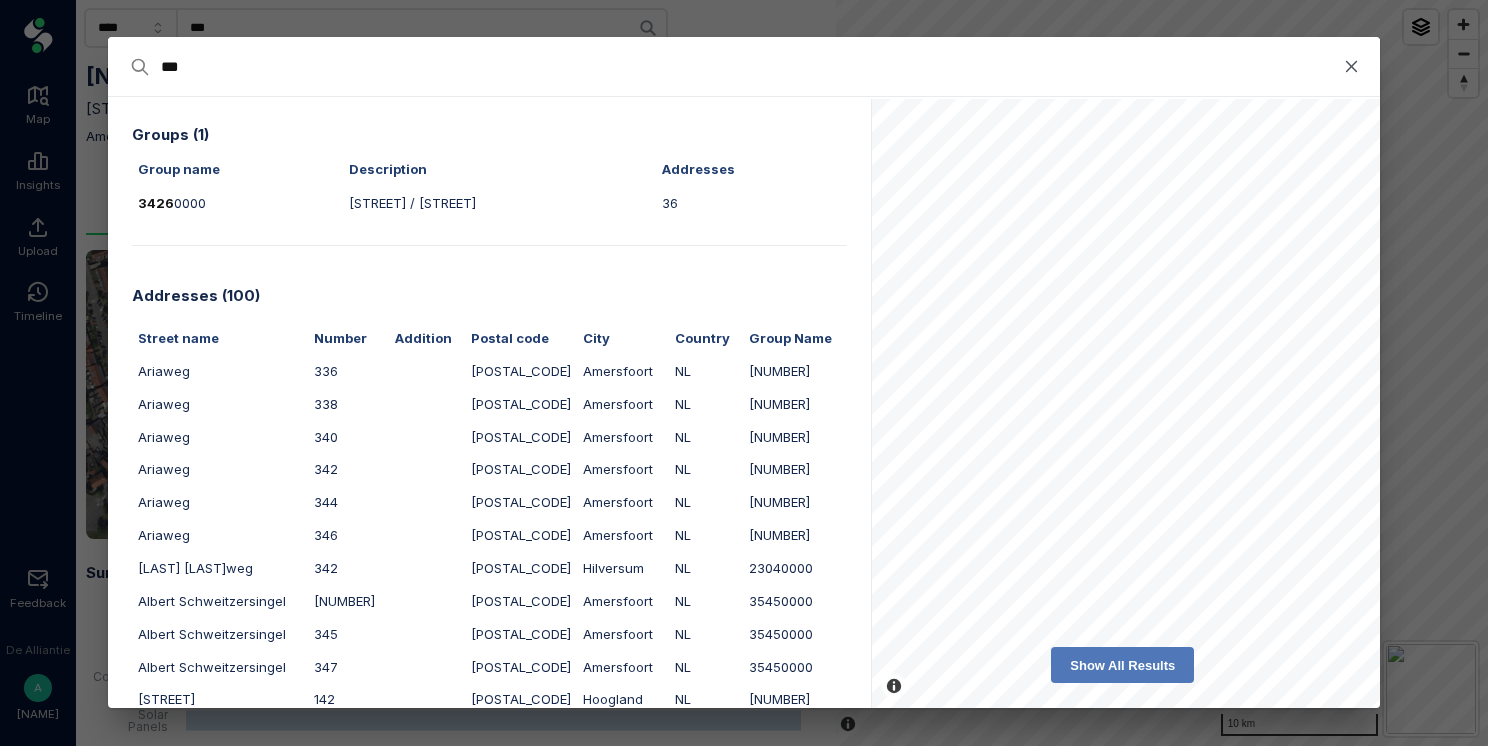 type on "**" 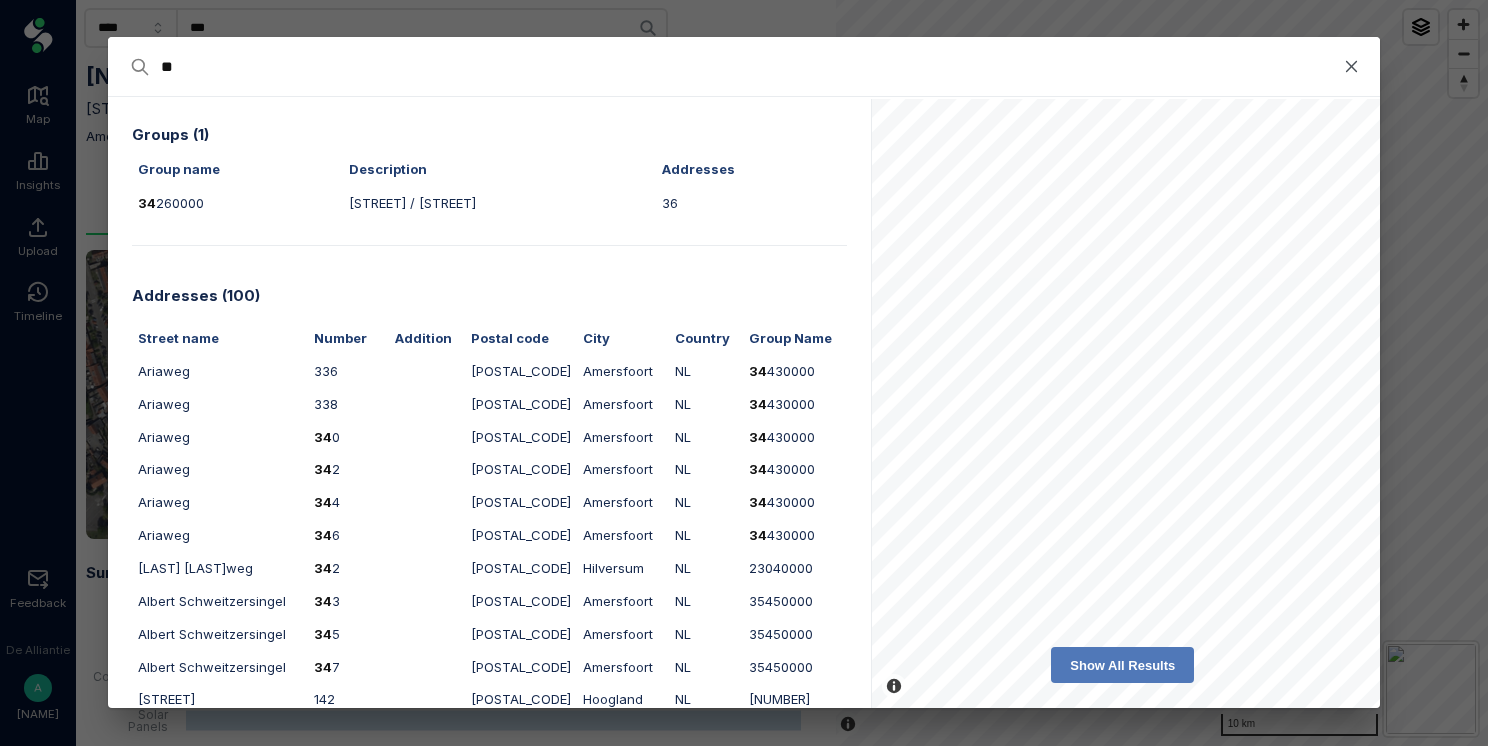 type on "**" 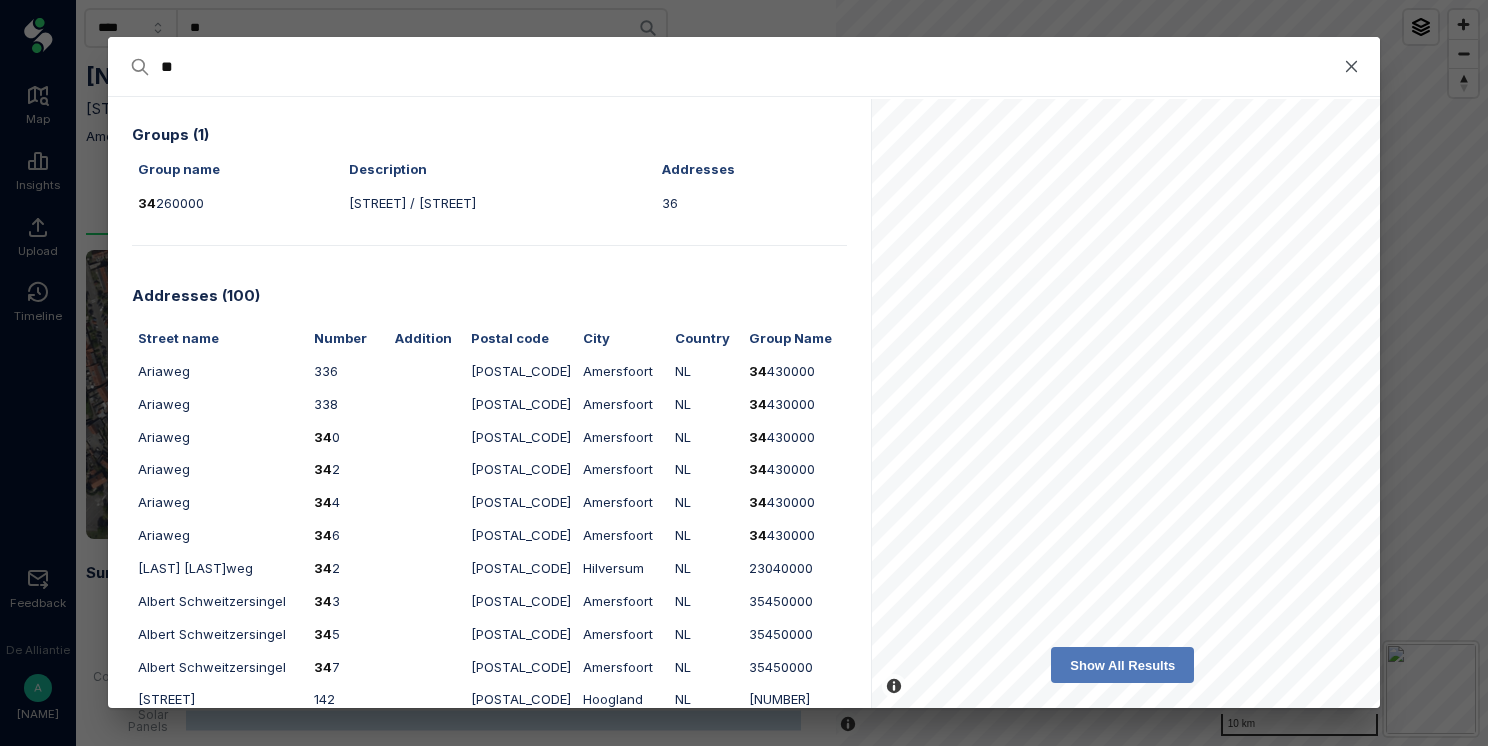 type on "*" 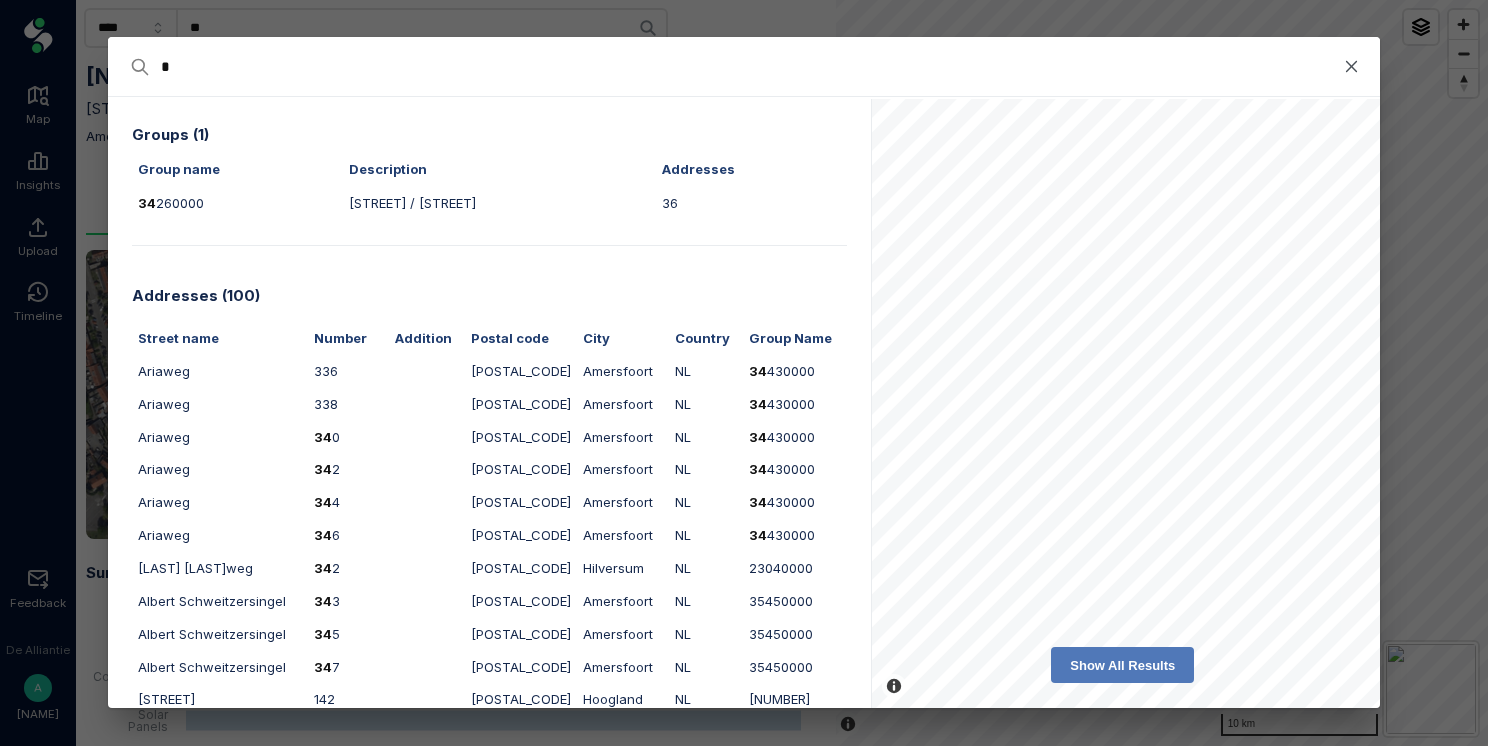 type 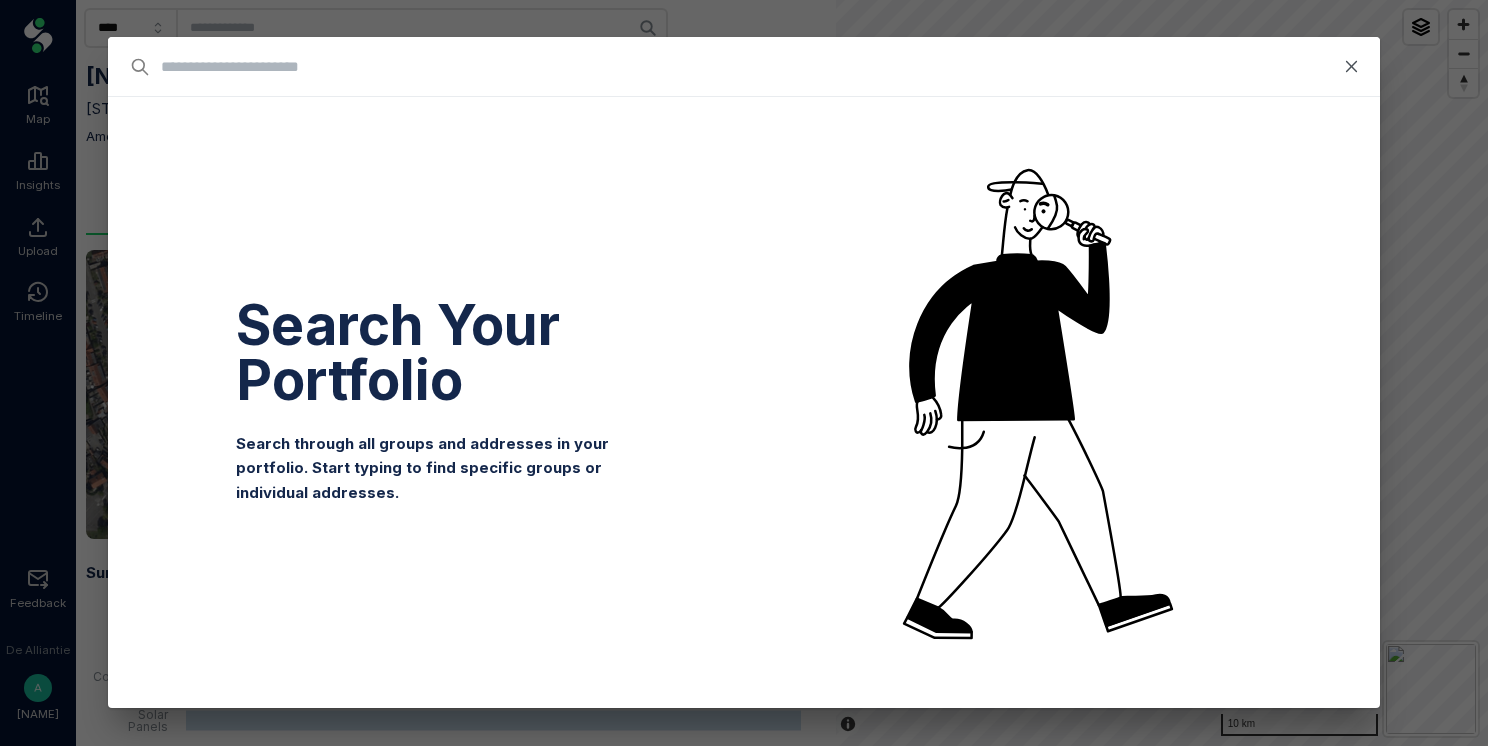 type on "*" 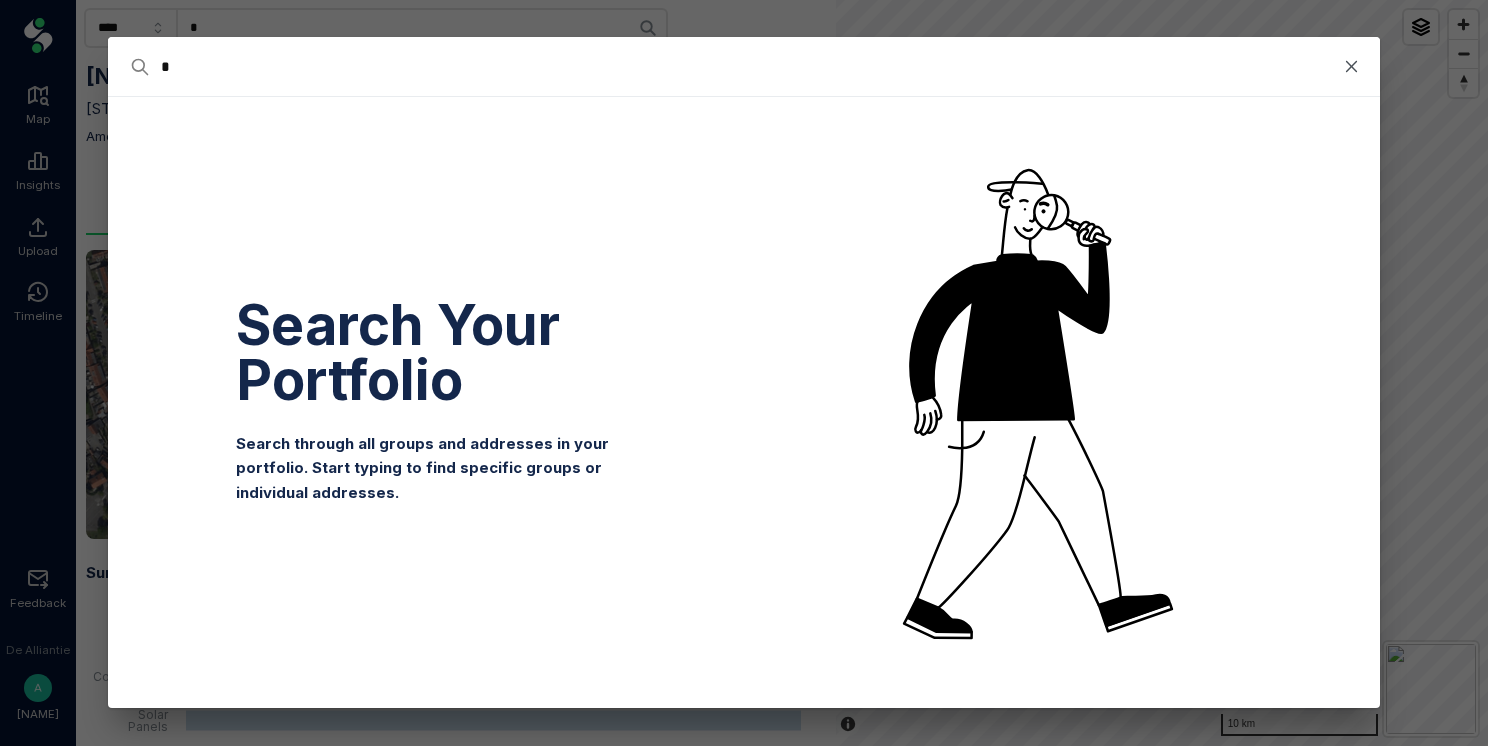 type on "**" 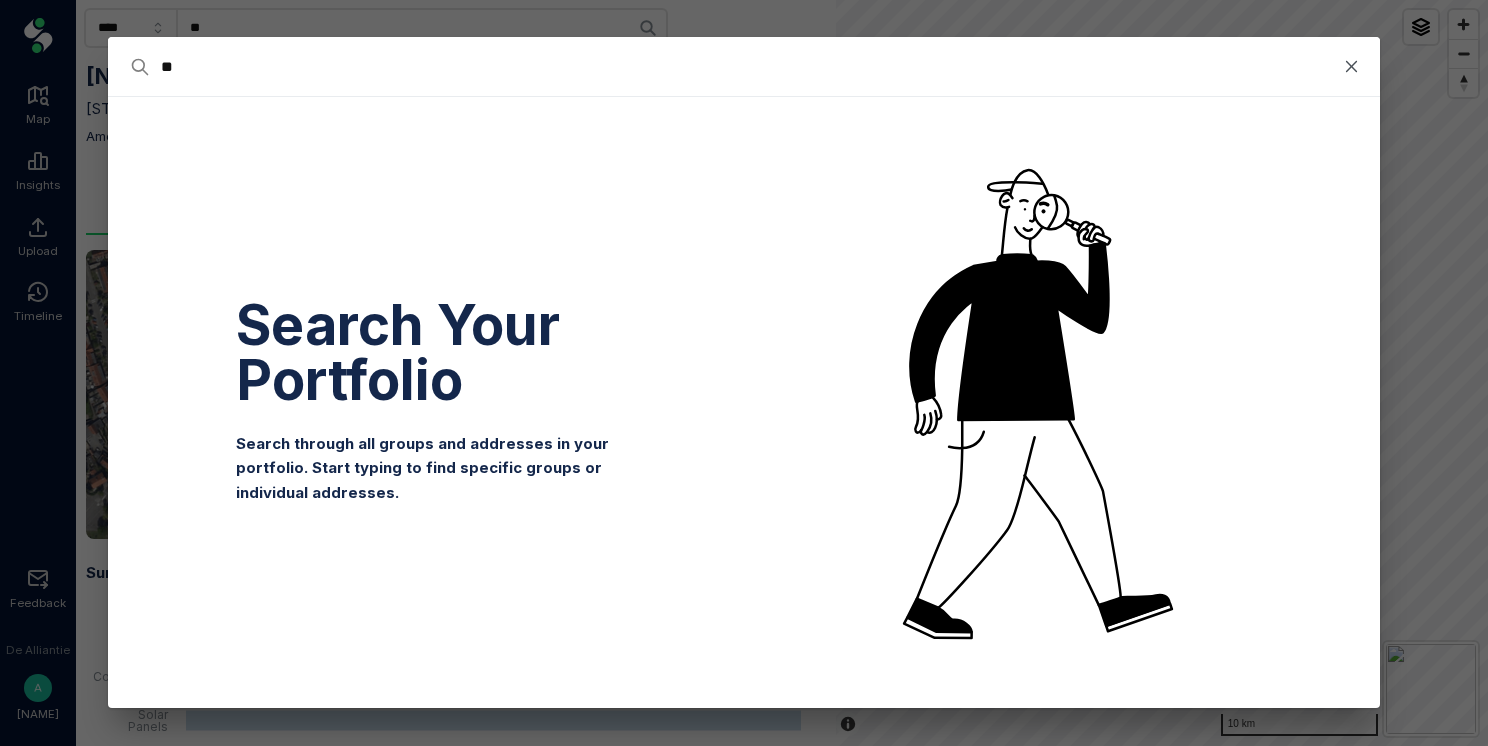 type on "***" 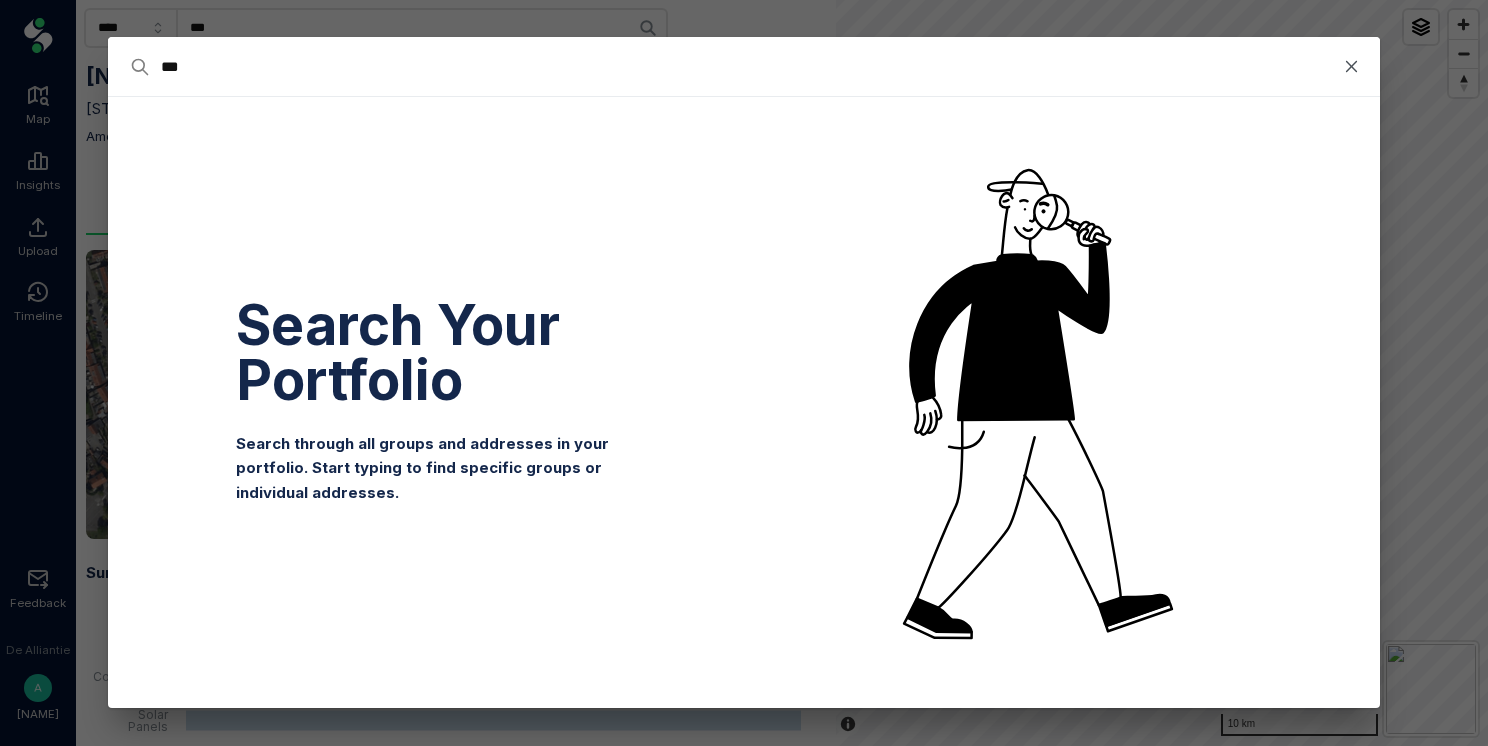 type on "****" 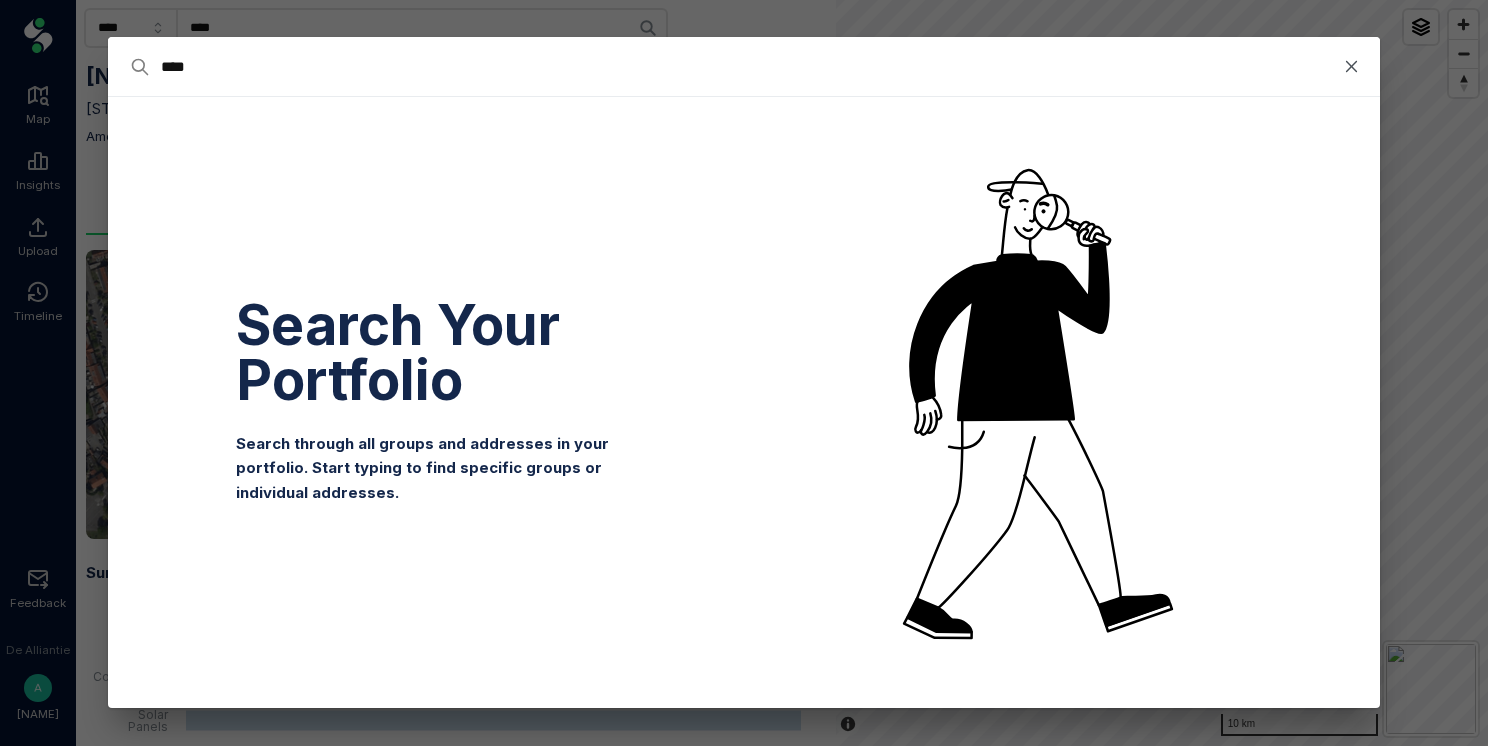 type on "****" 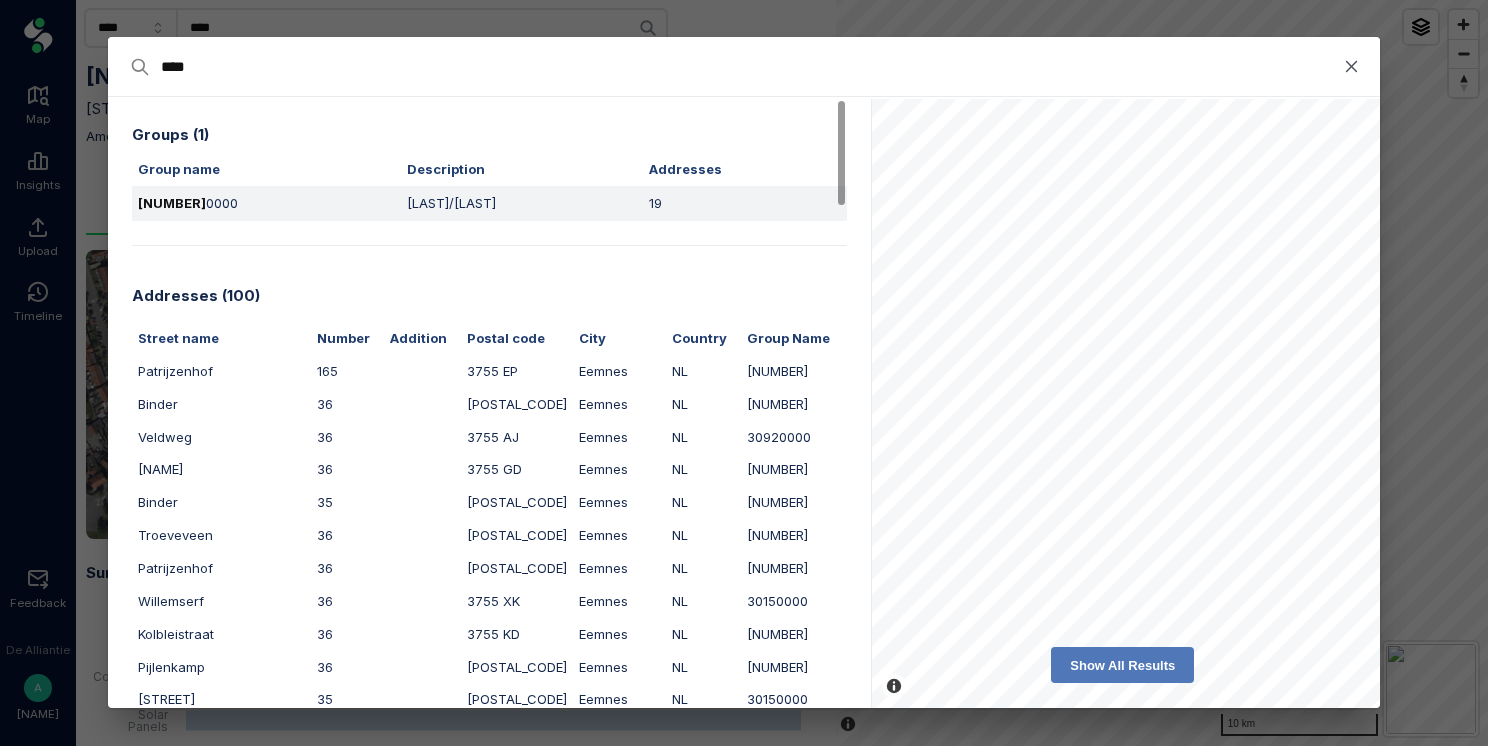 click on "[LAST]/[LAST]" at bounding box center [451, 203] 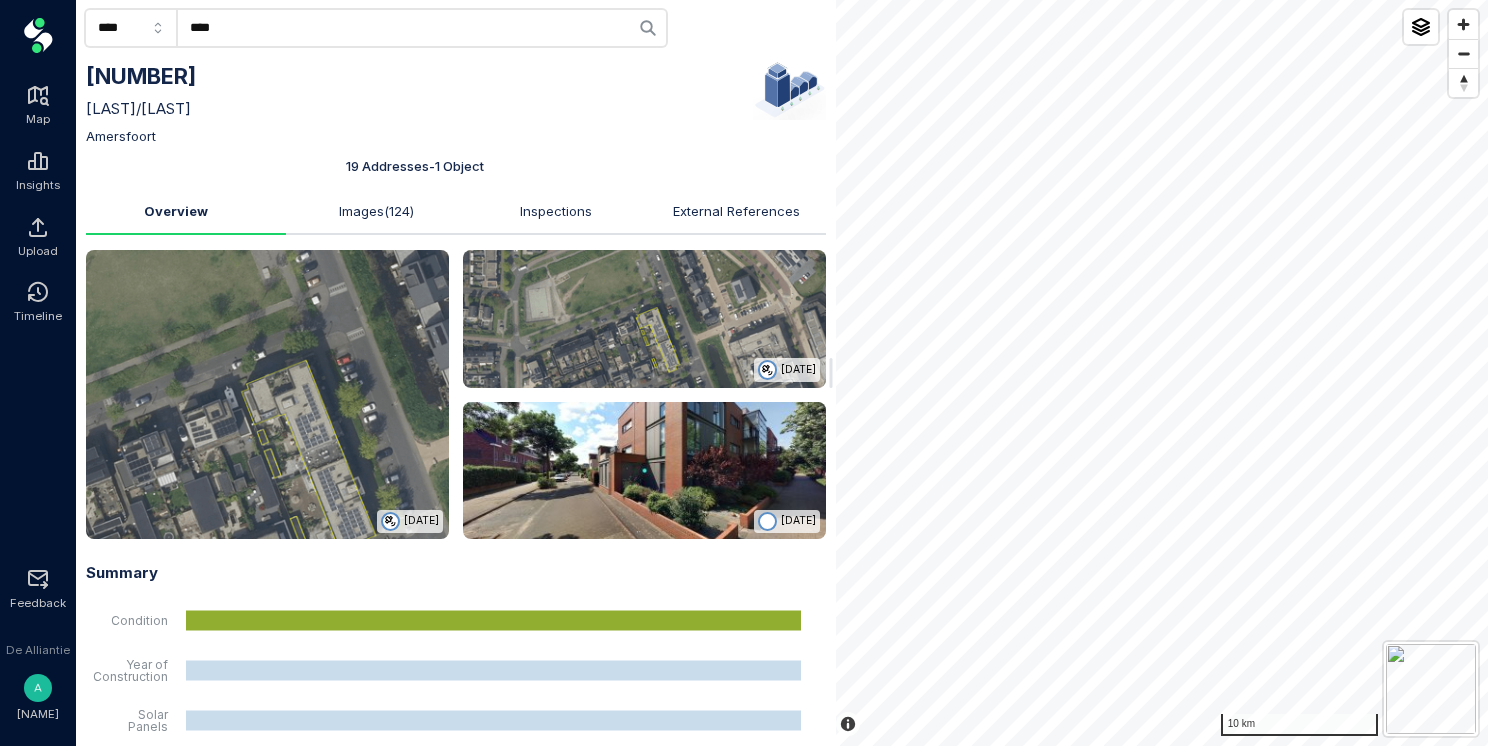 click at bounding box center (267, 394) 